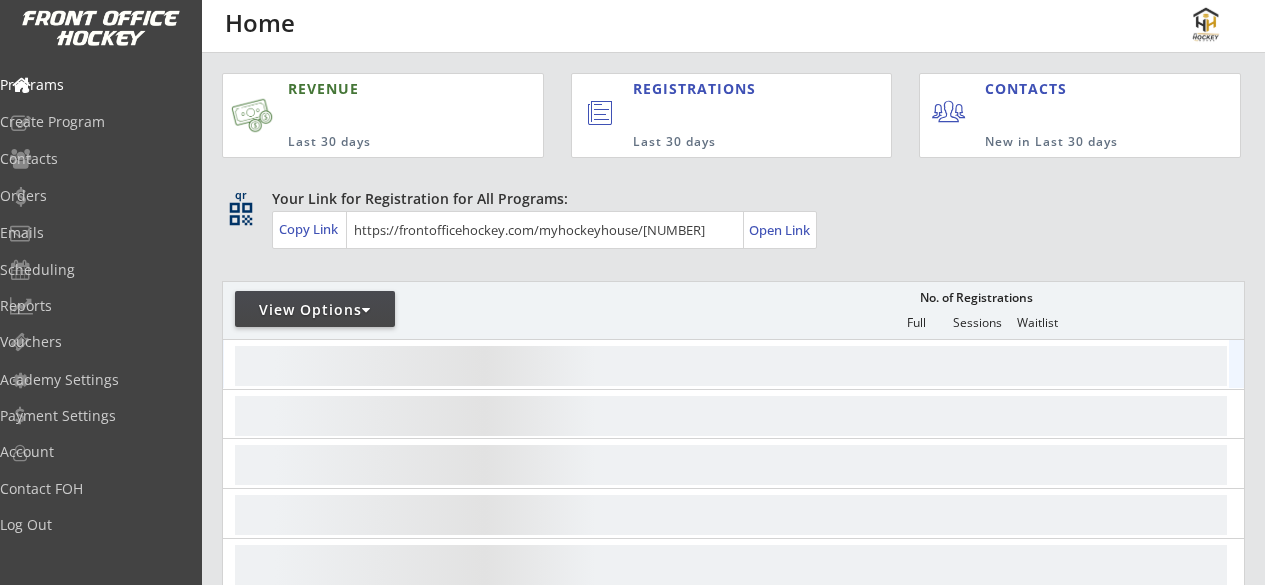 scroll, scrollTop: 0, scrollLeft: 0, axis: both 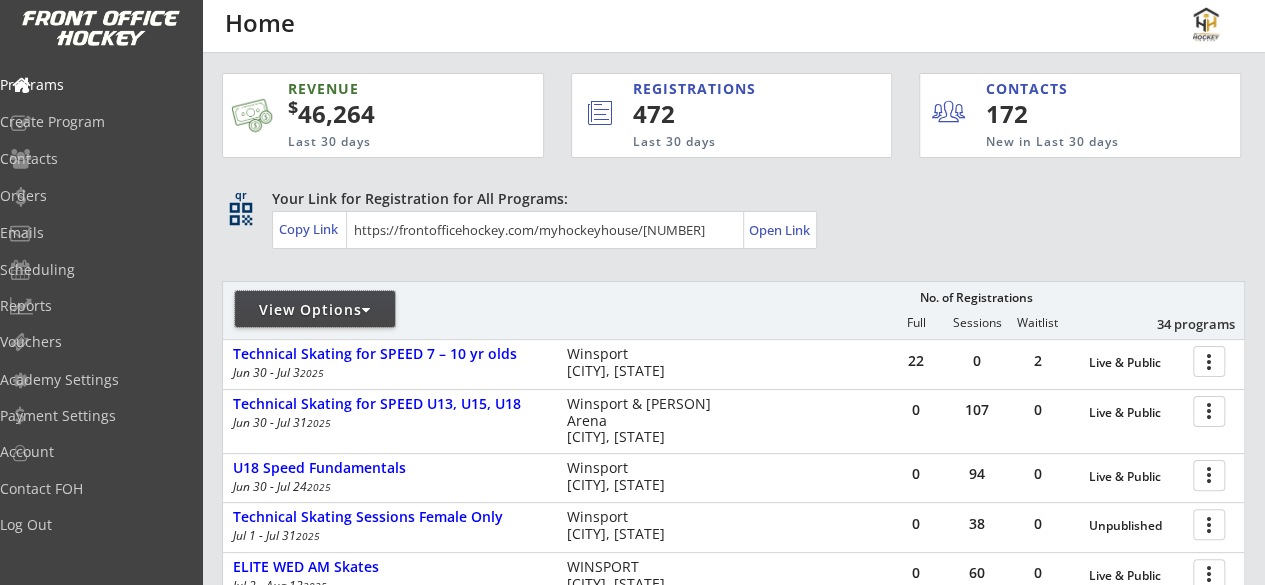 click on "View Options" at bounding box center (315, 310) 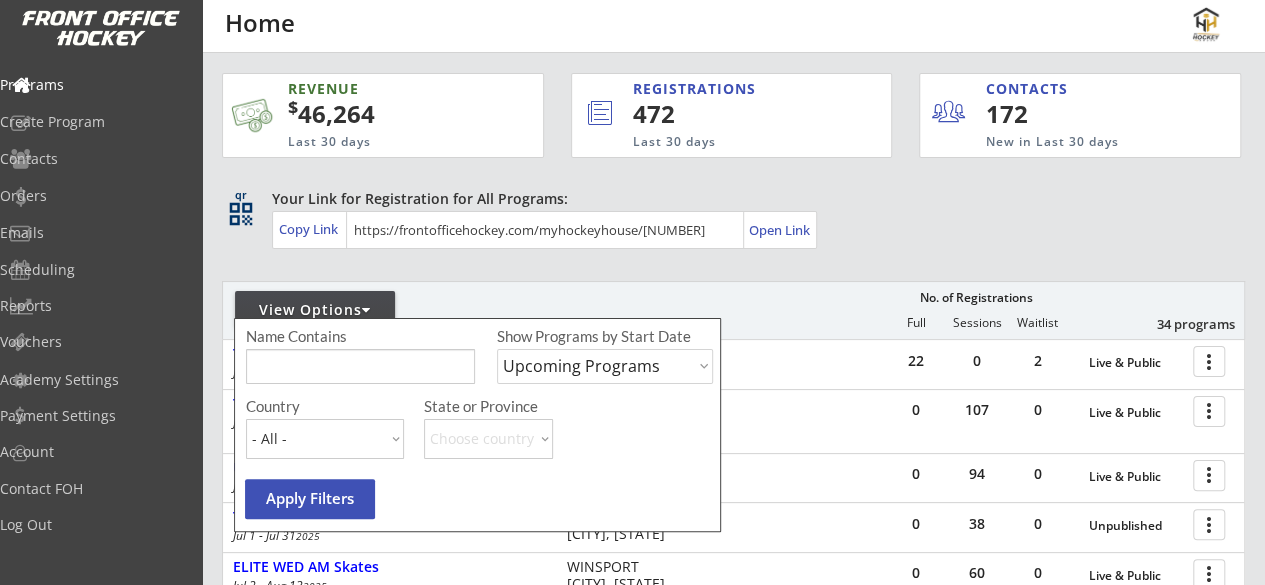 click on "View Options" at bounding box center (315, 310) 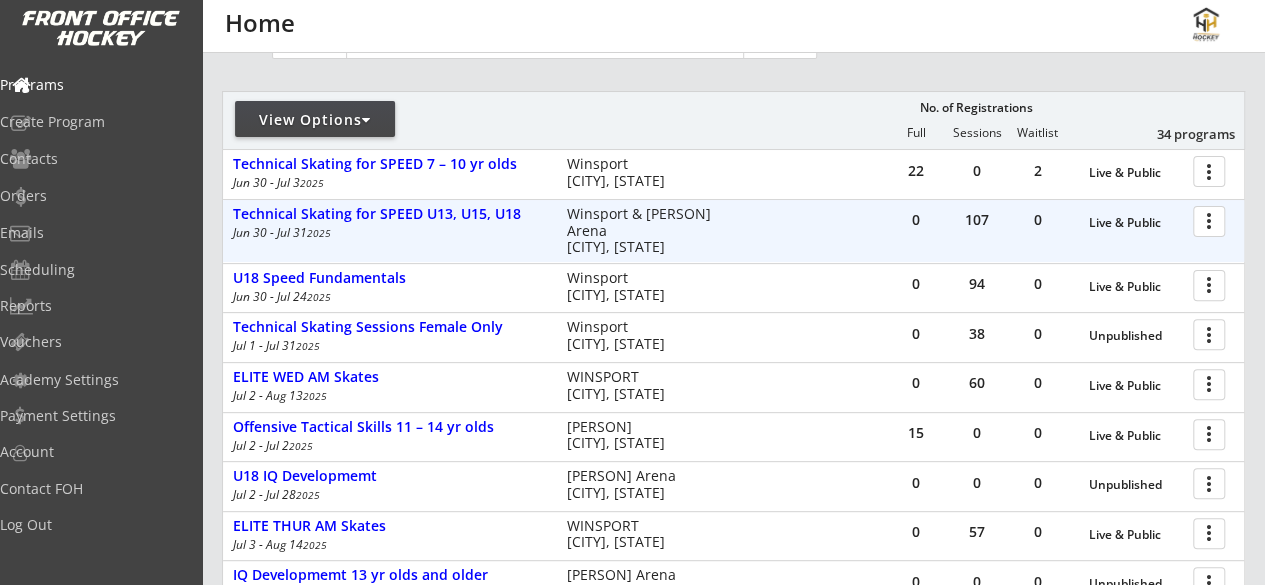 scroll, scrollTop: 186, scrollLeft: 0, axis: vertical 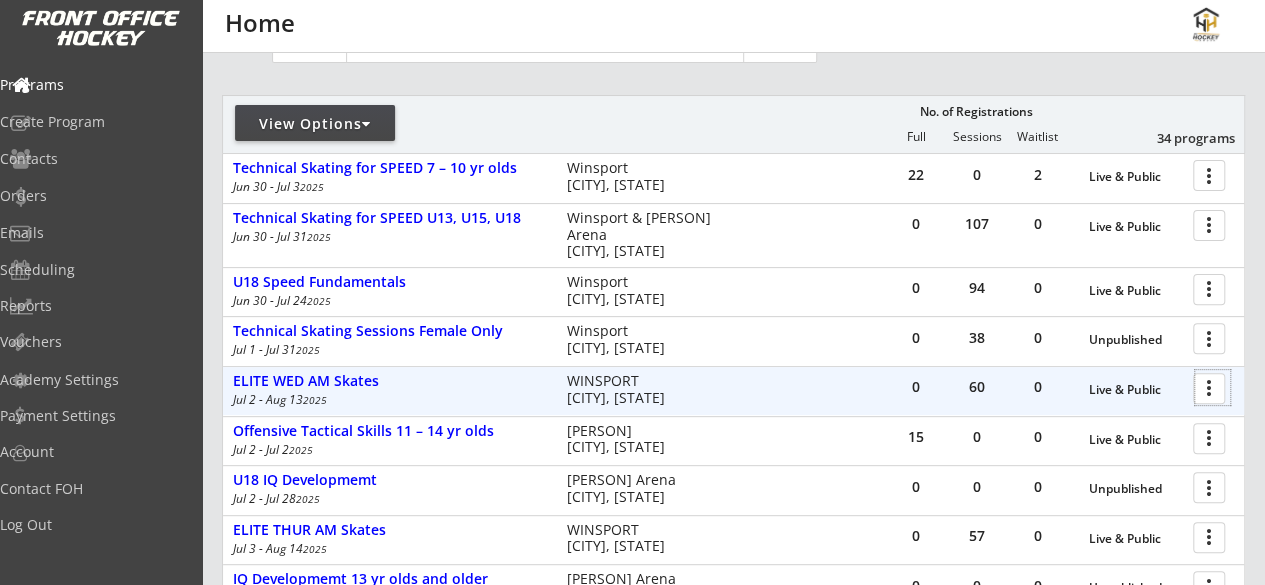 click at bounding box center (1212, 387) 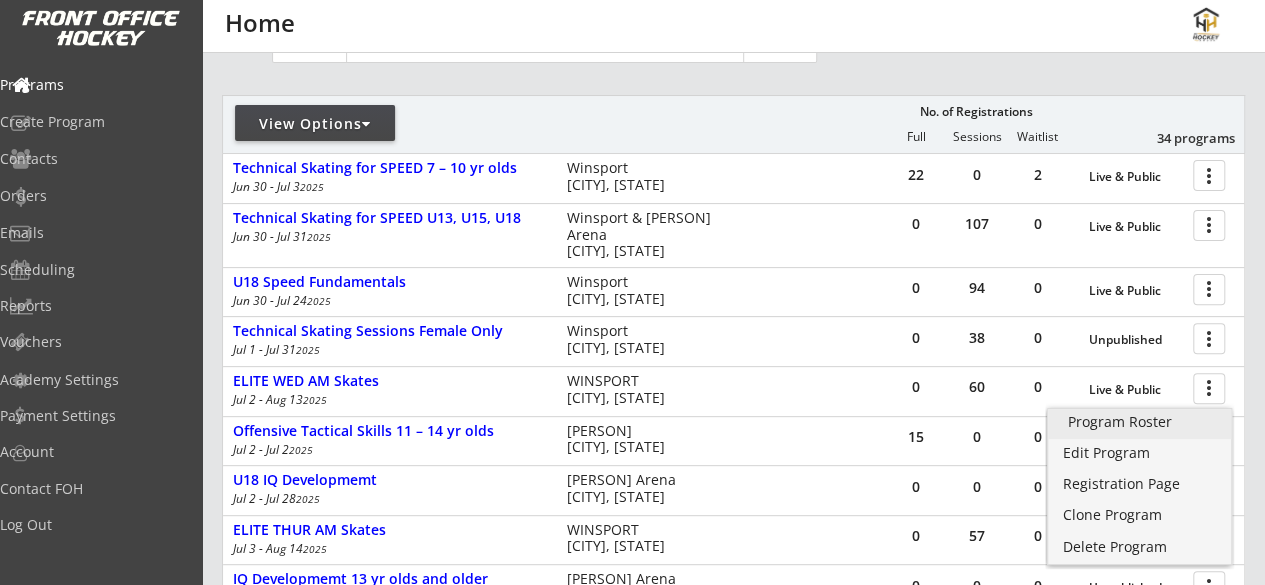 click on "Program Roster" at bounding box center (1140, 422) 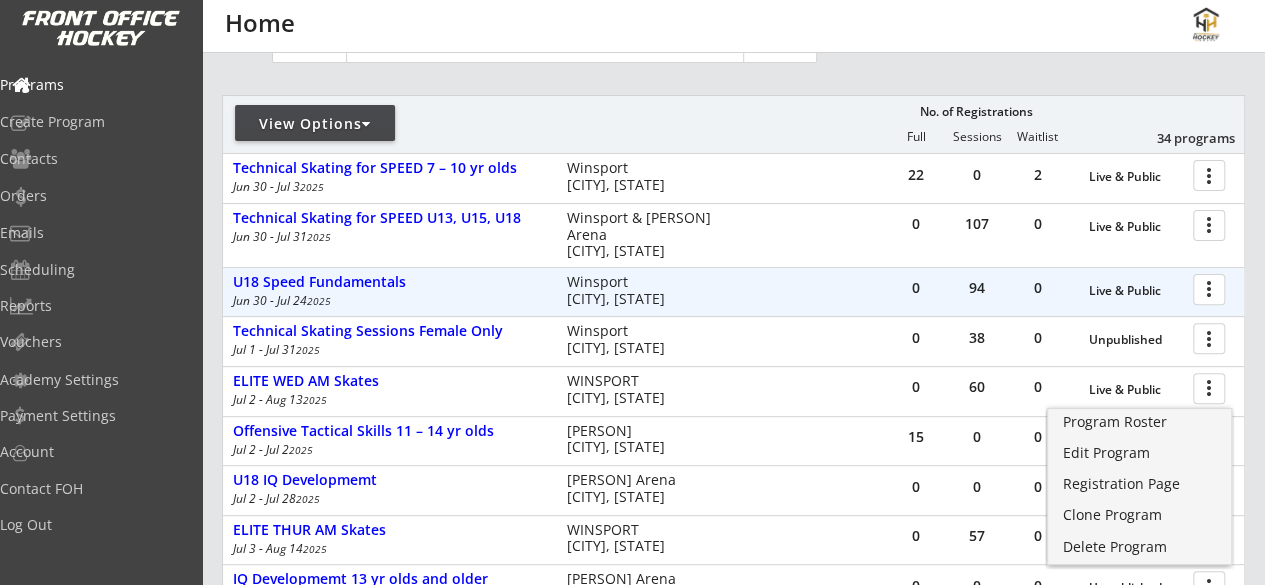 click at bounding box center [1212, 288] 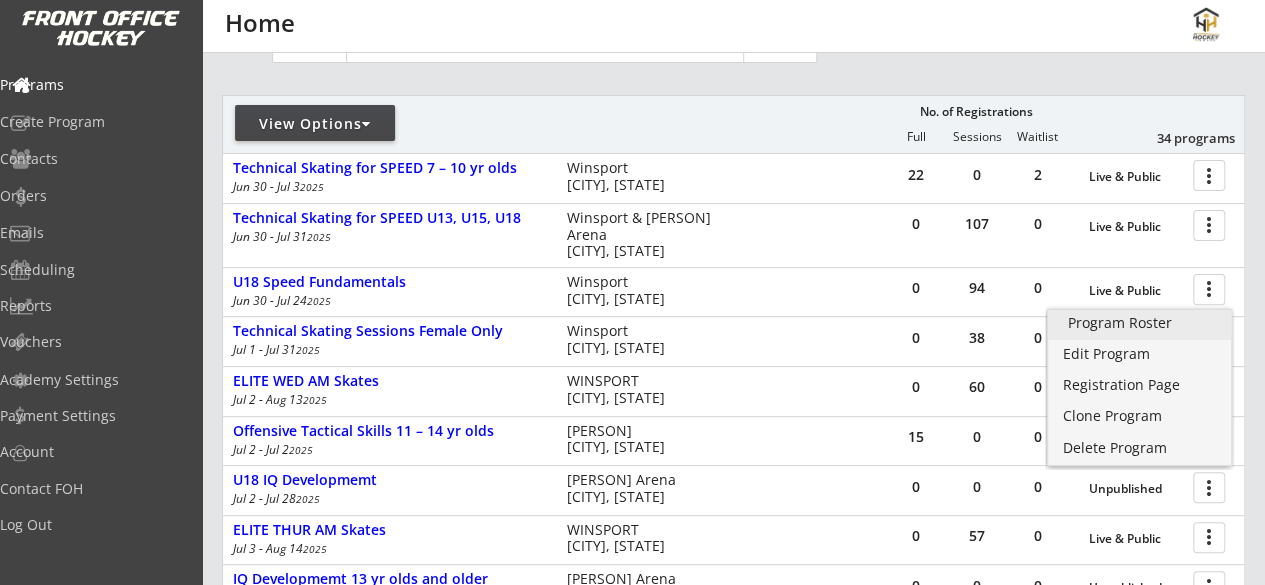 click on "Program Roster" at bounding box center (1140, 323) 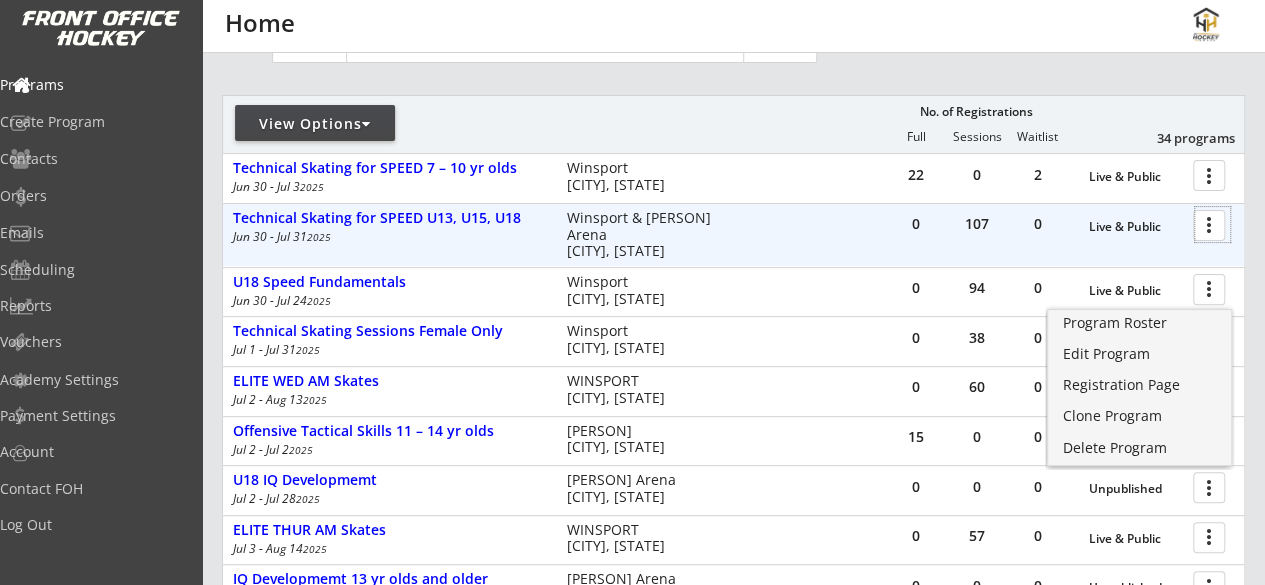 click at bounding box center (1212, 224) 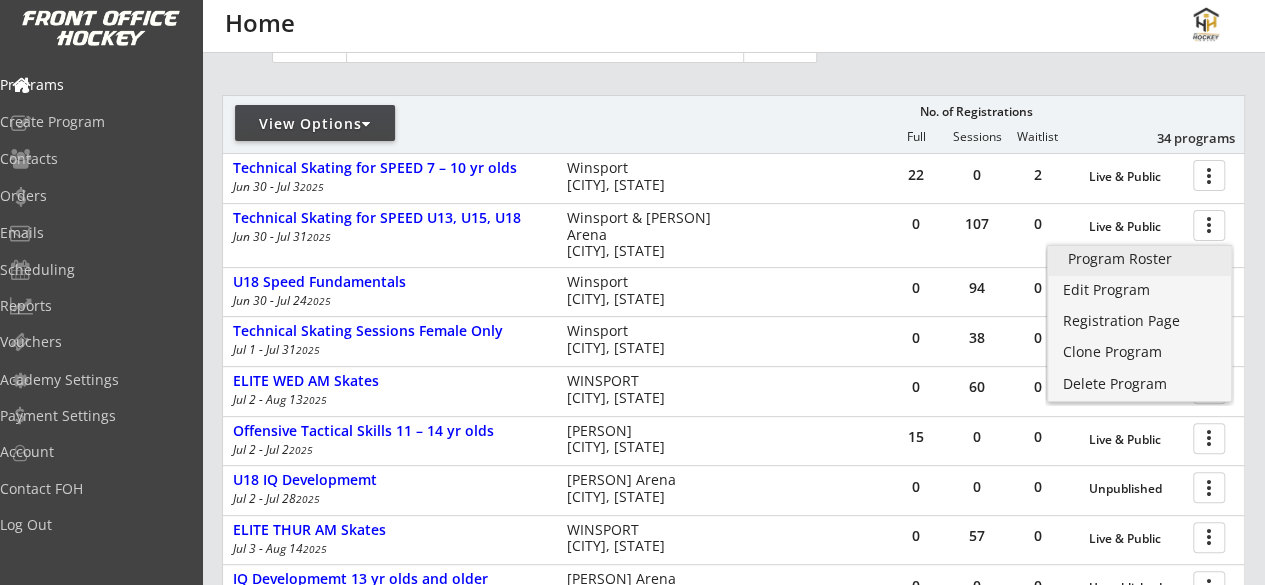 click on "Program Roster" at bounding box center (1140, 259) 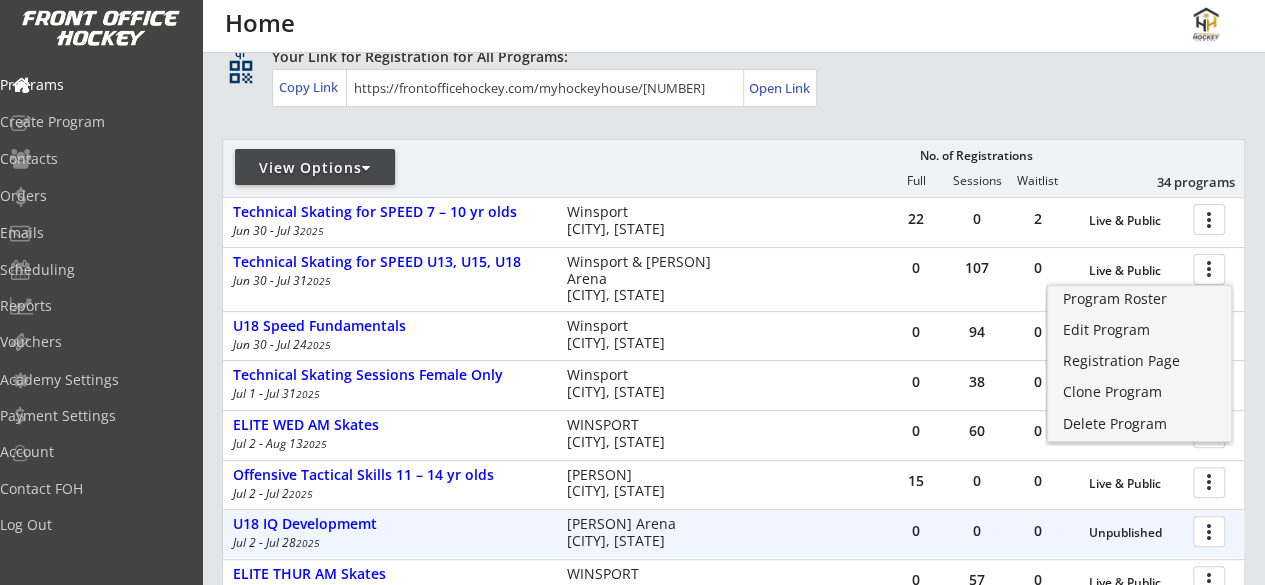 scroll, scrollTop: 147, scrollLeft: 0, axis: vertical 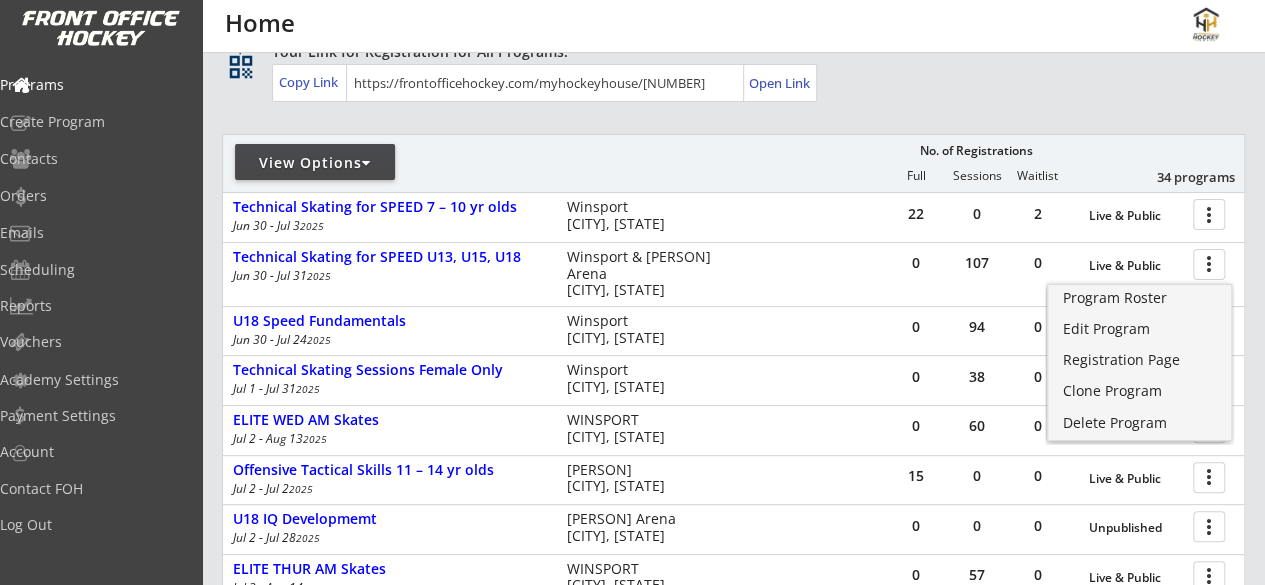 click on "15" at bounding box center [916, 476] 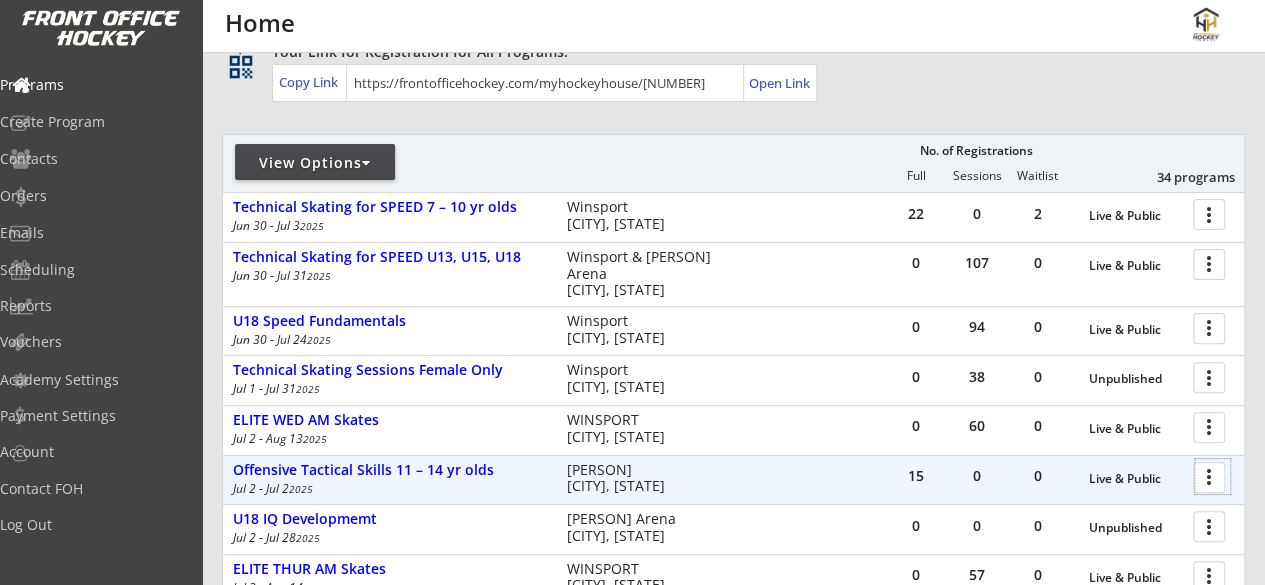 click at bounding box center (1212, 476) 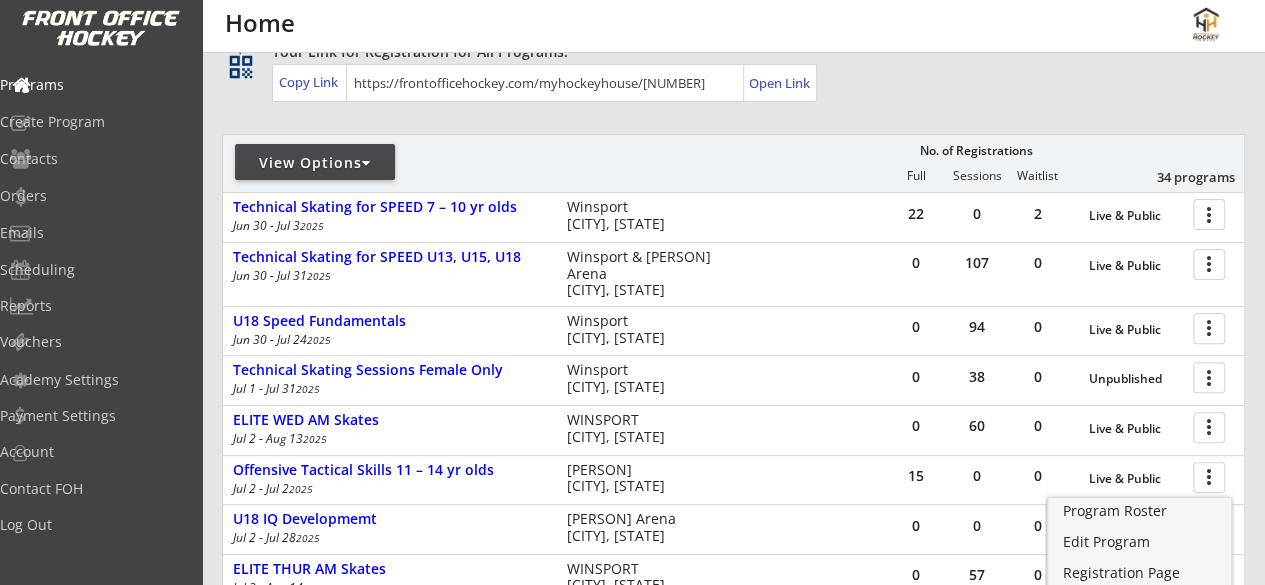 click on "Program Roster" at bounding box center [1140, 511] 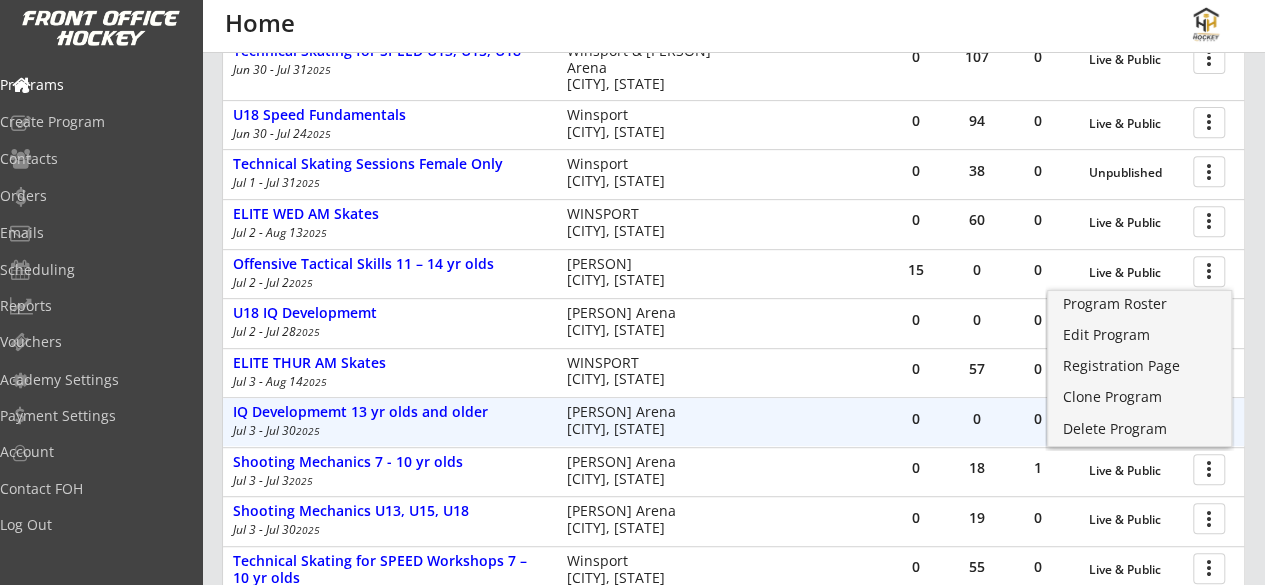 scroll, scrollTop: 354, scrollLeft: 0, axis: vertical 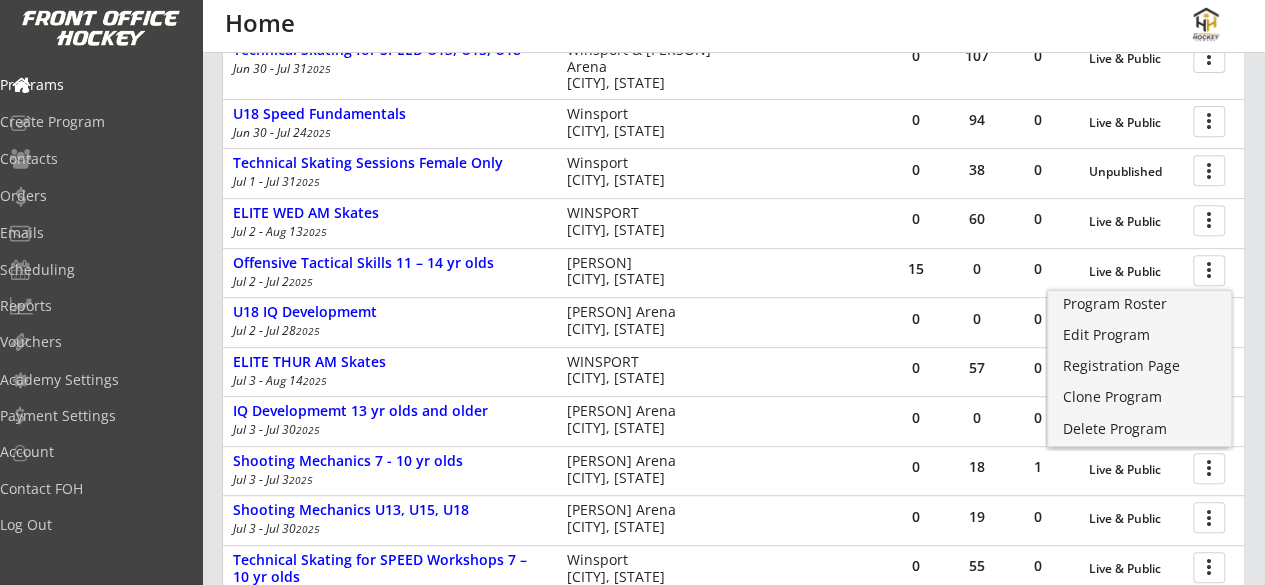 click on "57" at bounding box center (916, 368) 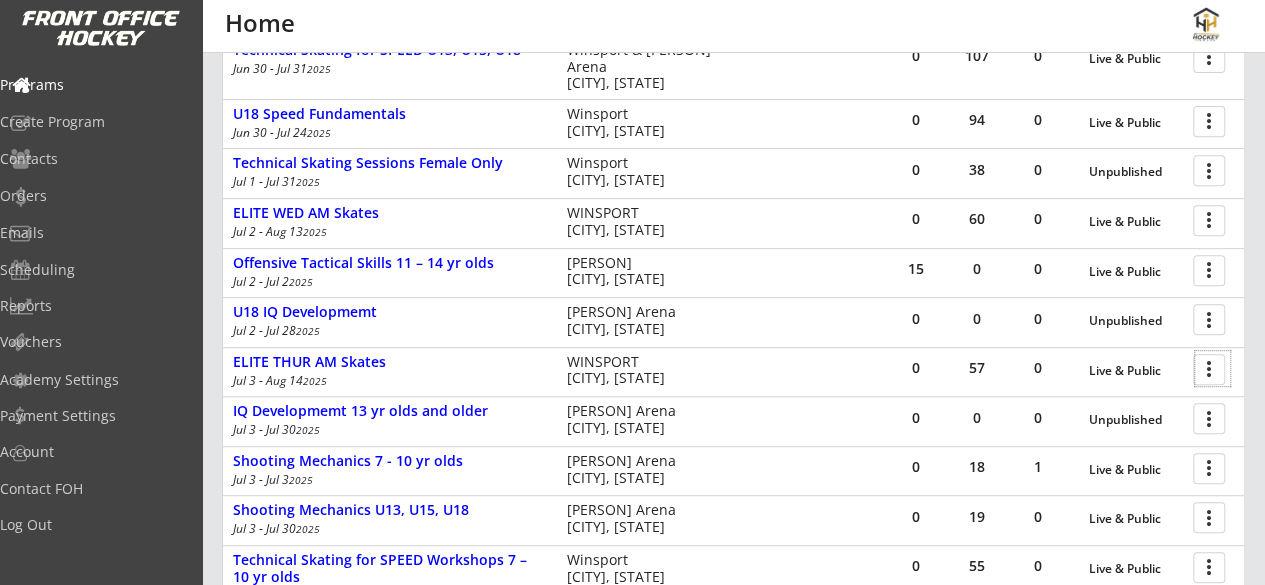 click at bounding box center [1212, 368] 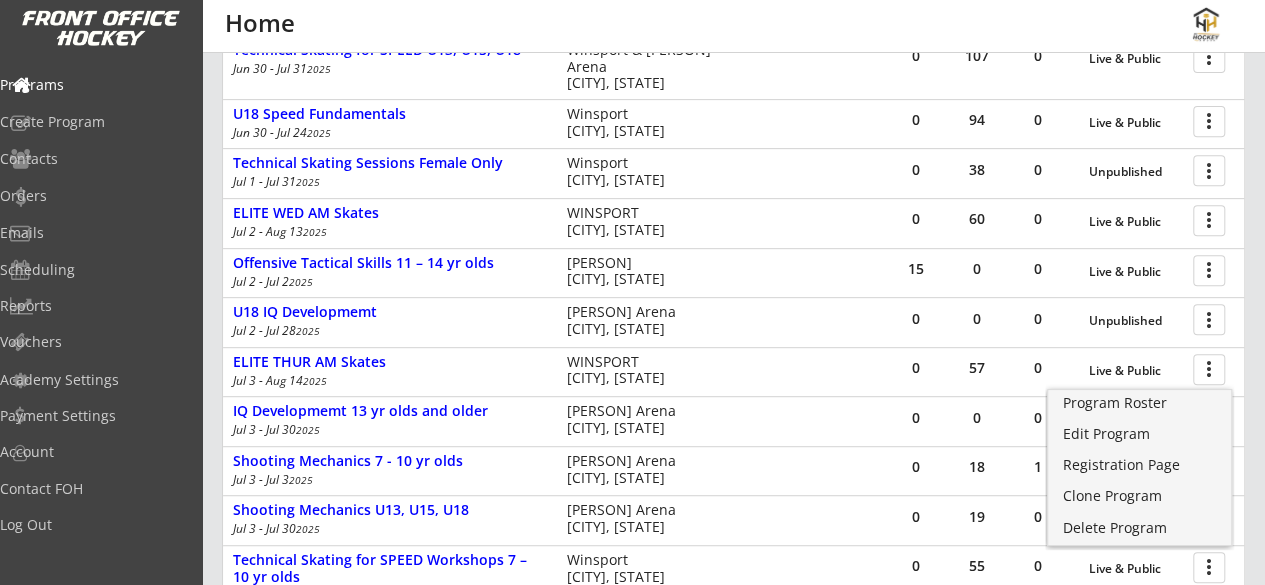click on "Program Roster" at bounding box center (1140, 403) 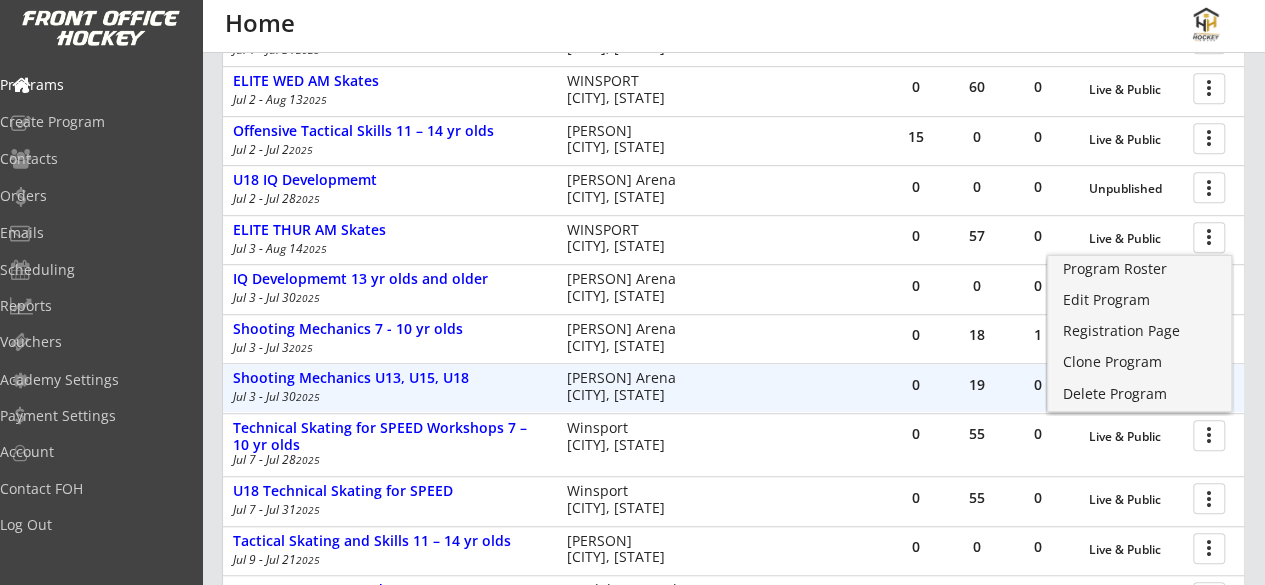 scroll, scrollTop: 490, scrollLeft: 0, axis: vertical 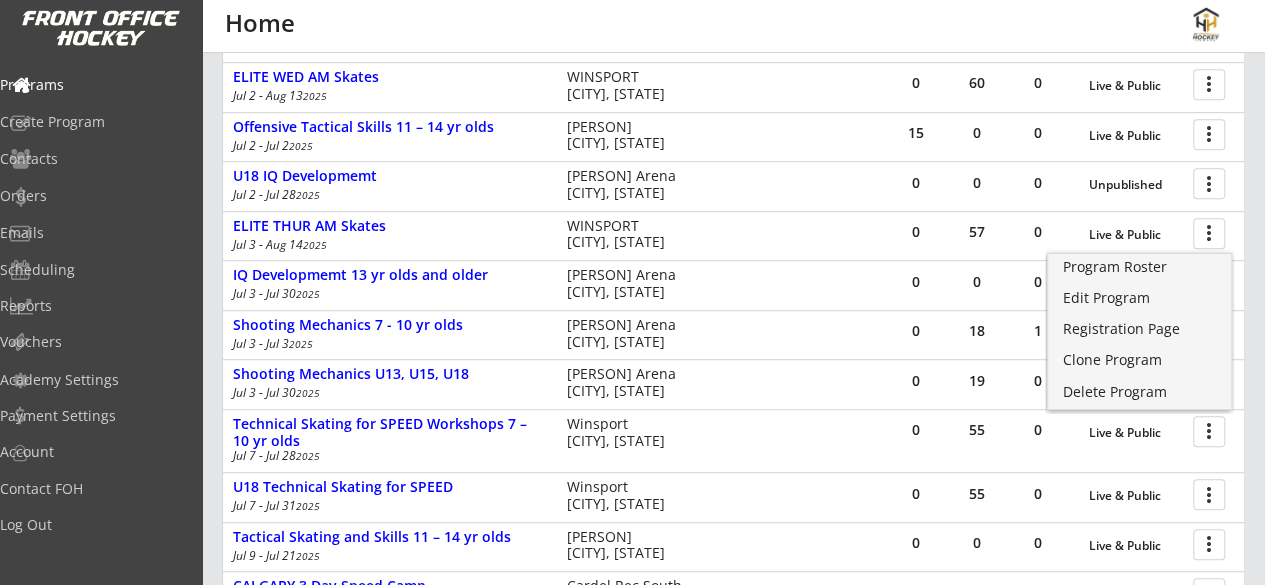 click on "18" at bounding box center (916, 333) 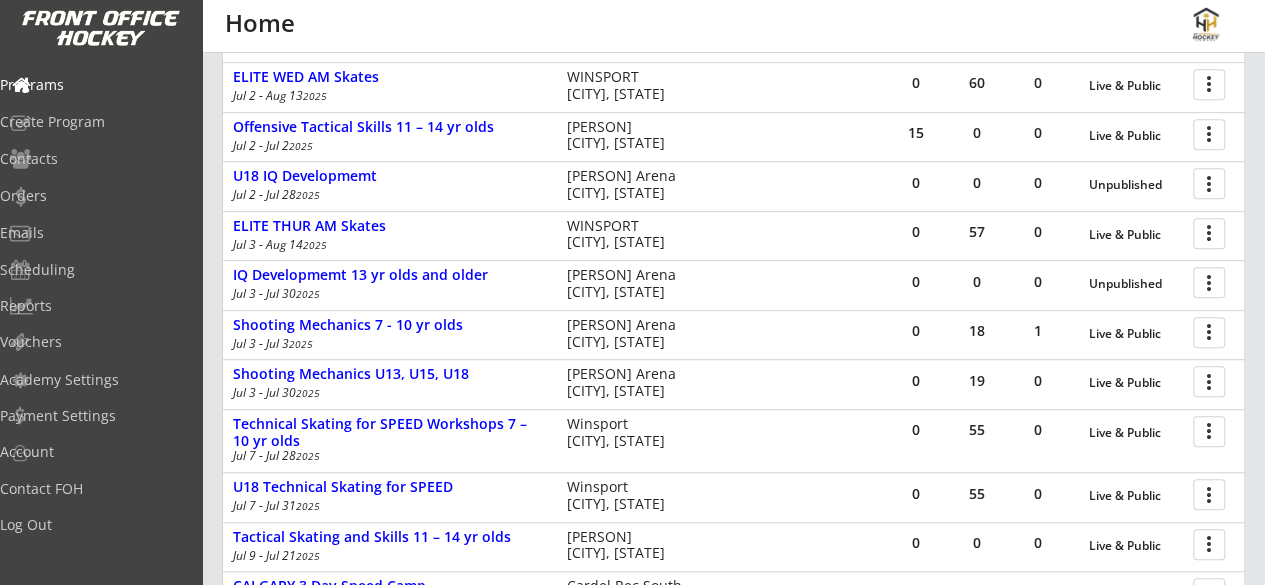 click at bounding box center (1212, 331) 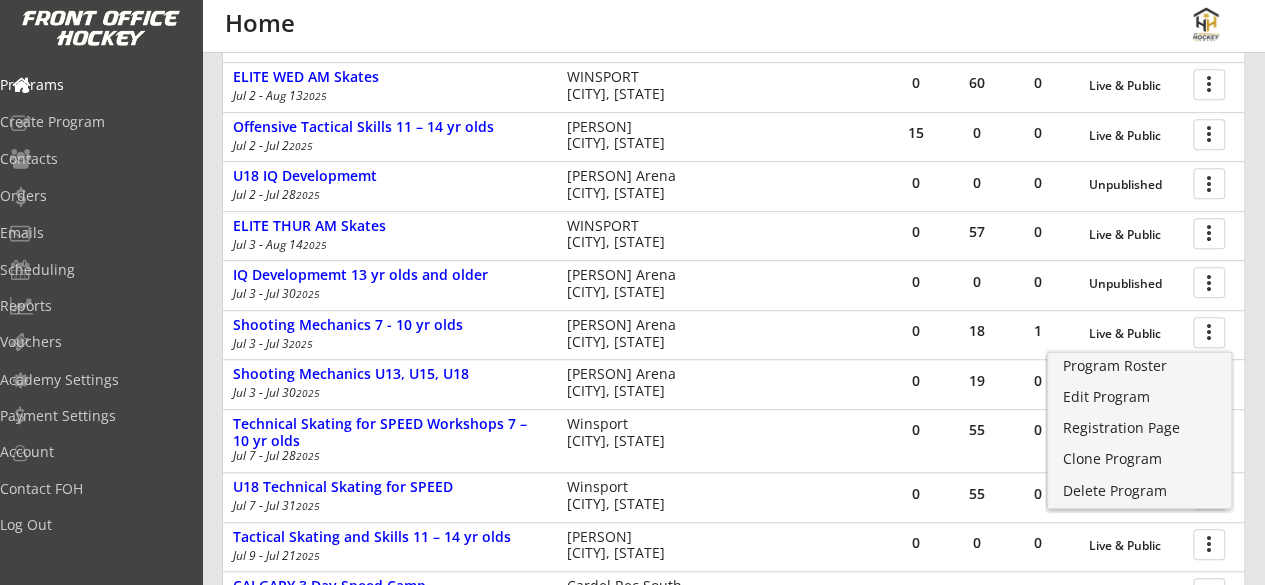 click on "Program Roster" at bounding box center [1140, 366] 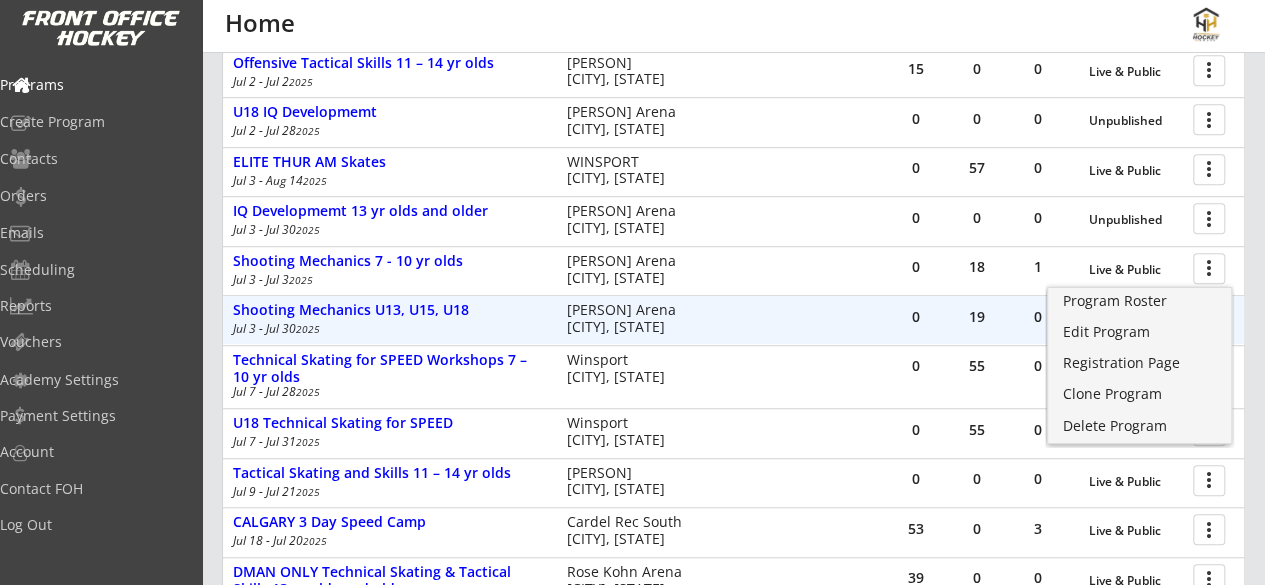 scroll, scrollTop: 555, scrollLeft: 0, axis: vertical 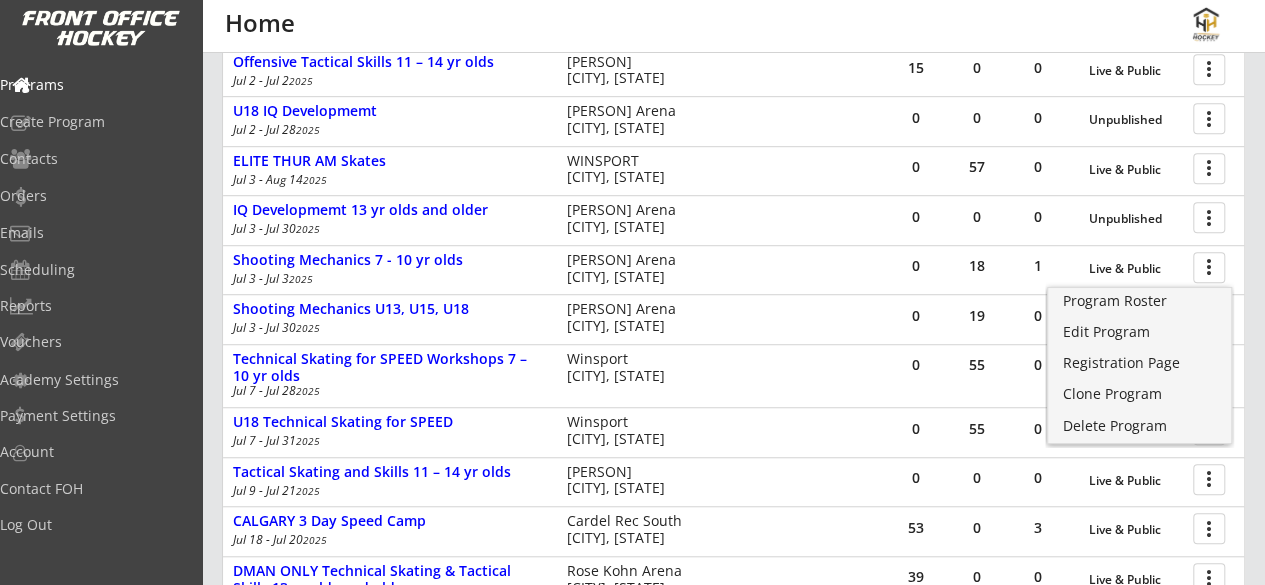 click on "0" at bounding box center [916, 316] 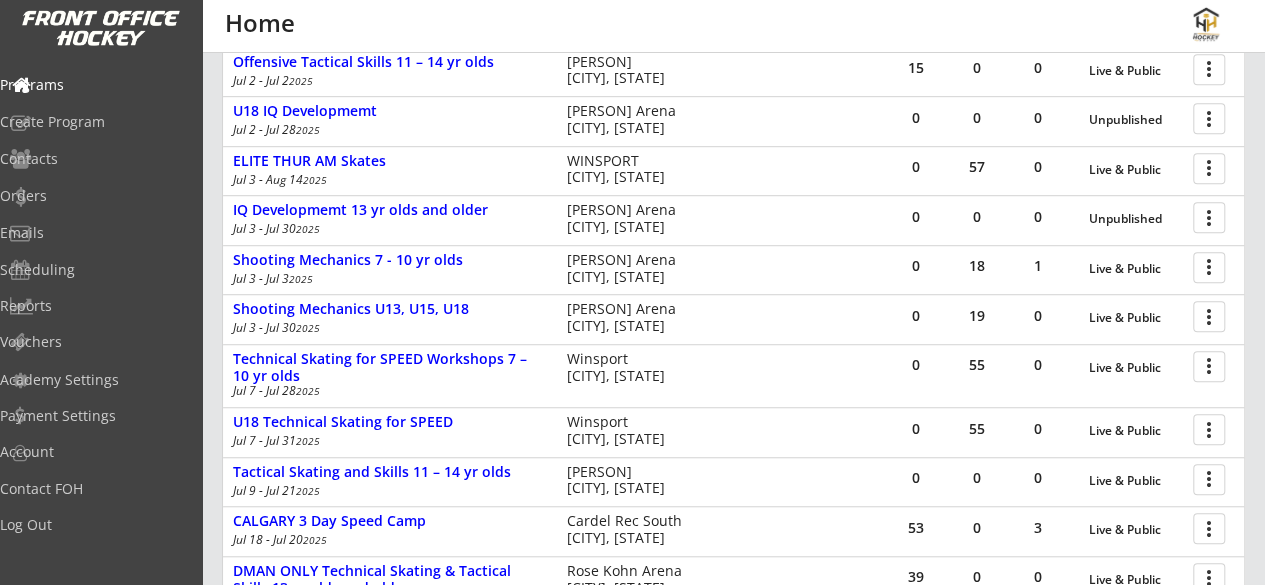 click at bounding box center [1212, 315] 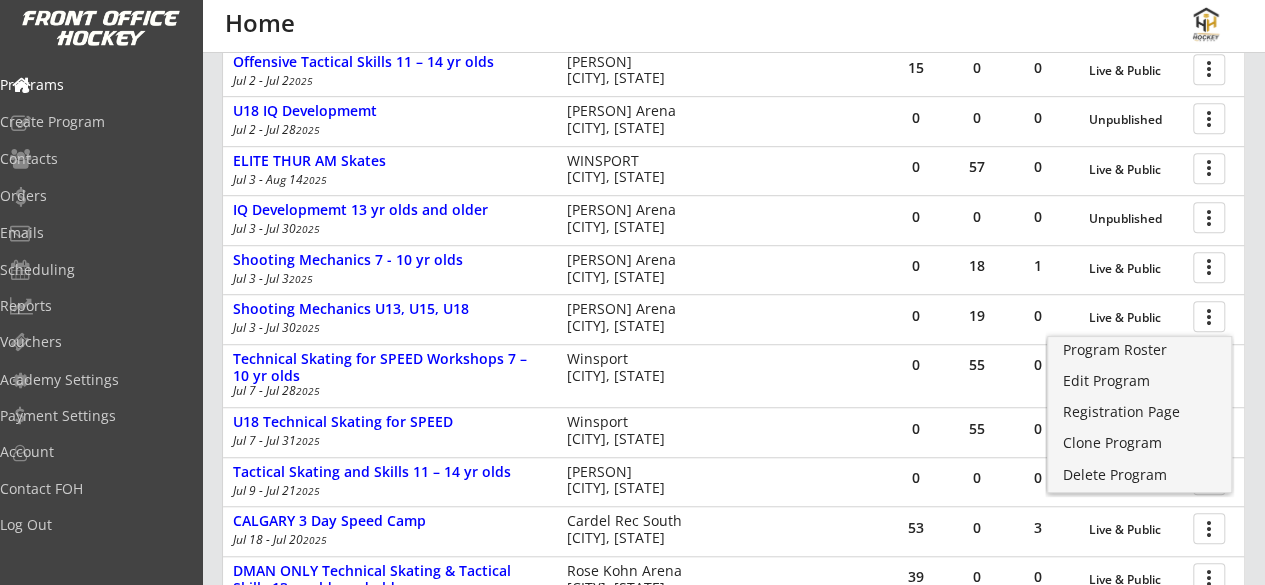 click on "Program Roster" at bounding box center (1140, 350) 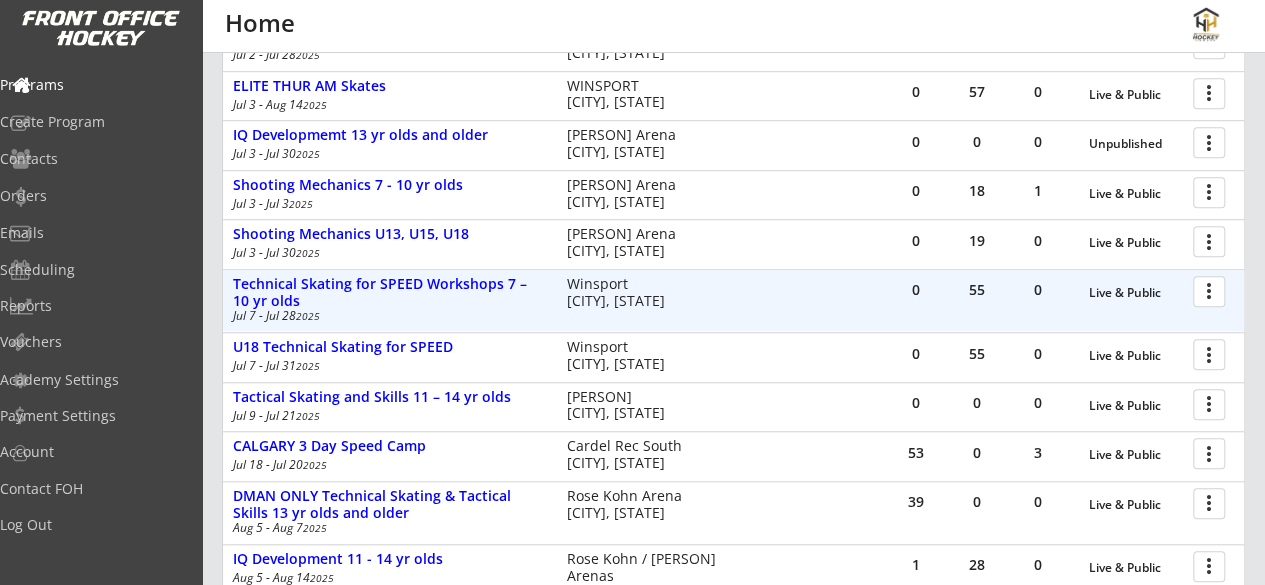 scroll, scrollTop: 635, scrollLeft: 0, axis: vertical 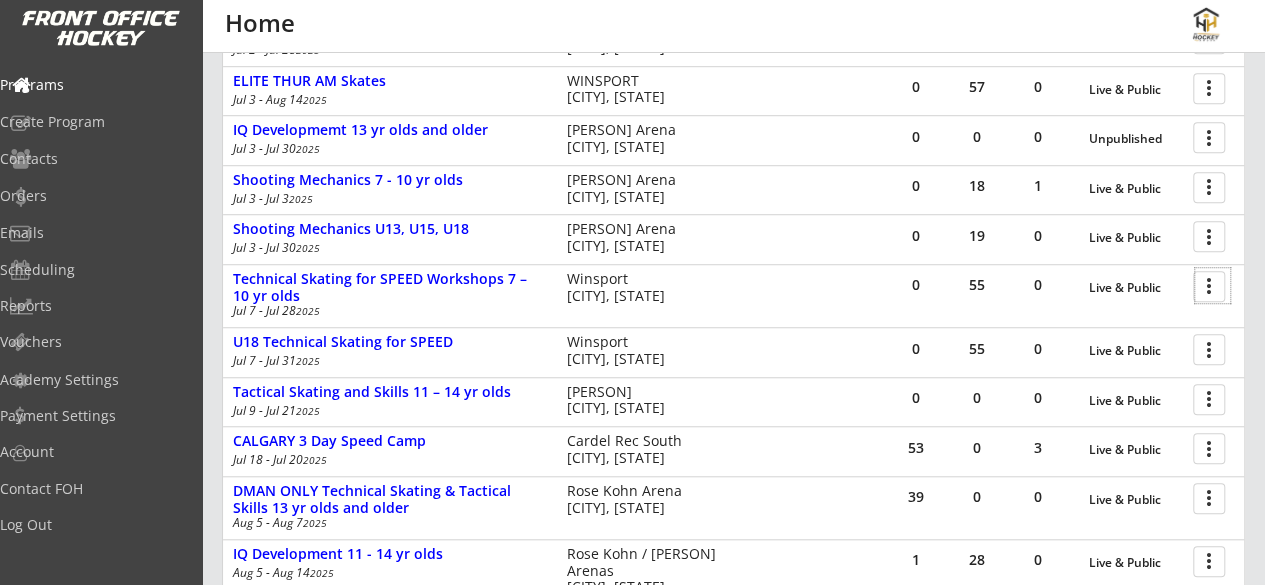 click at bounding box center (1212, 285) 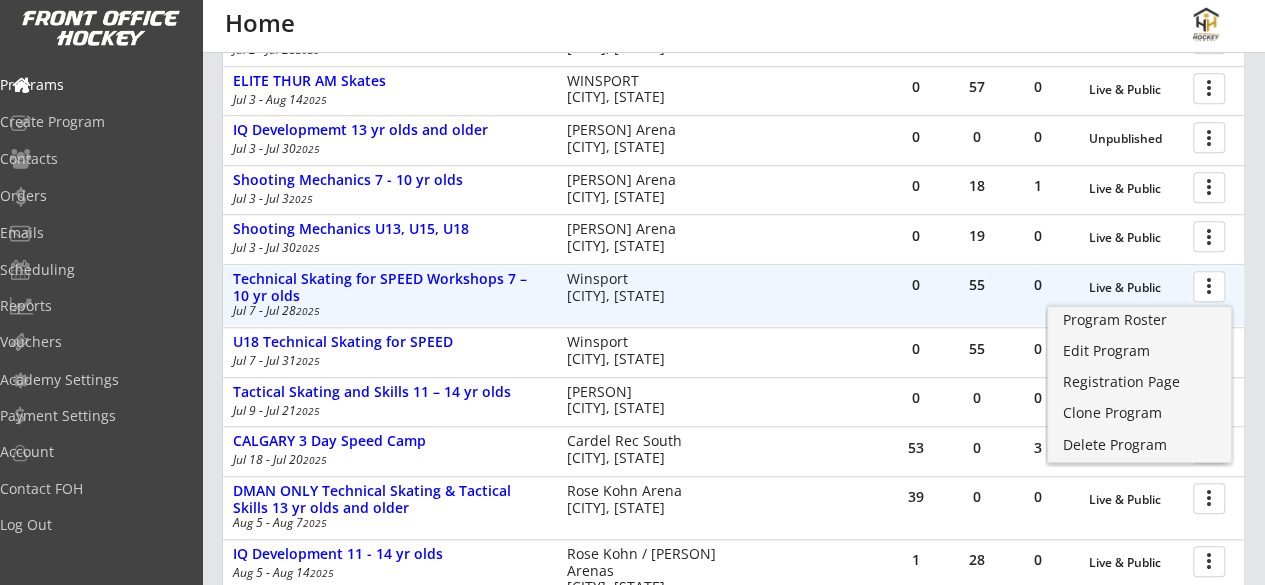 click on "0" at bounding box center [916, 287] 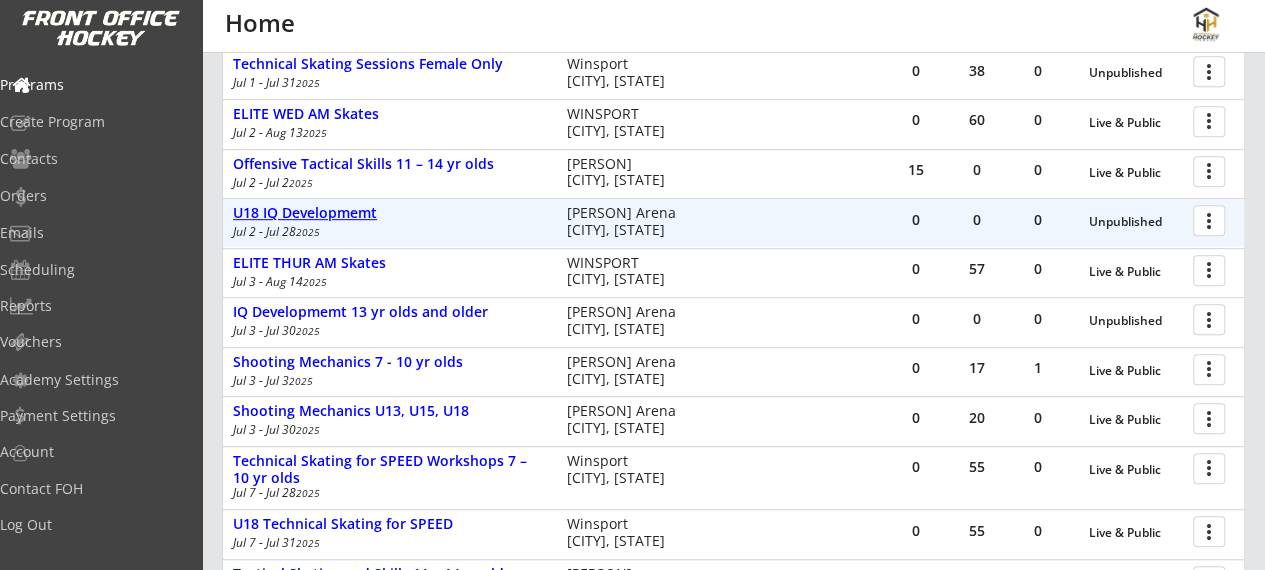 scroll, scrollTop: 454, scrollLeft: 0, axis: vertical 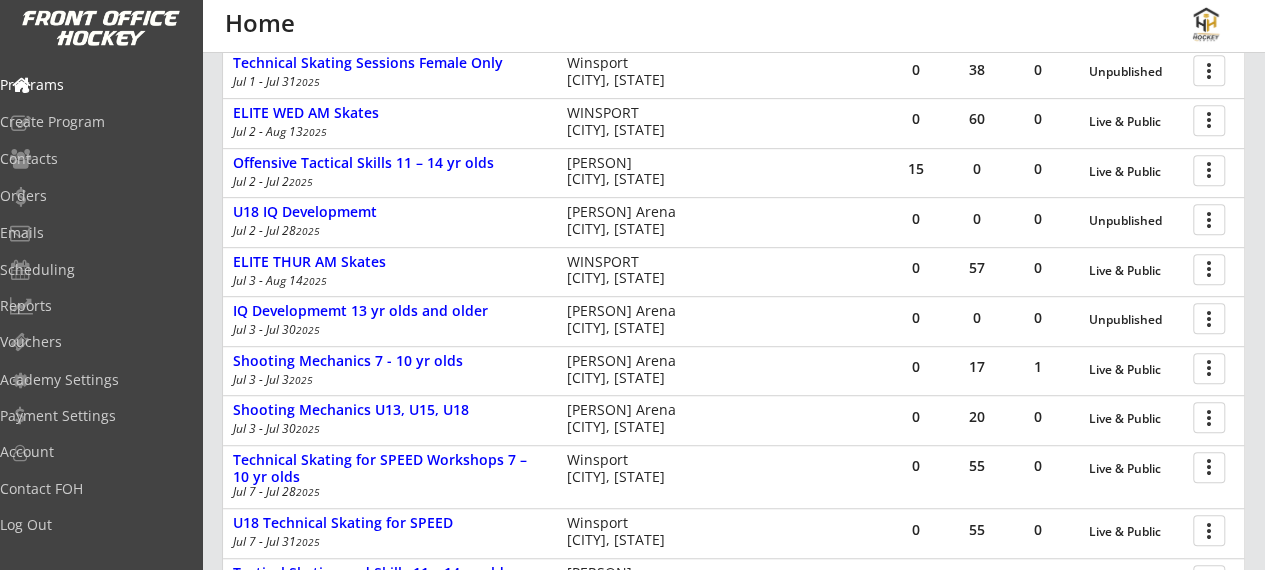 click at bounding box center [1212, 367] 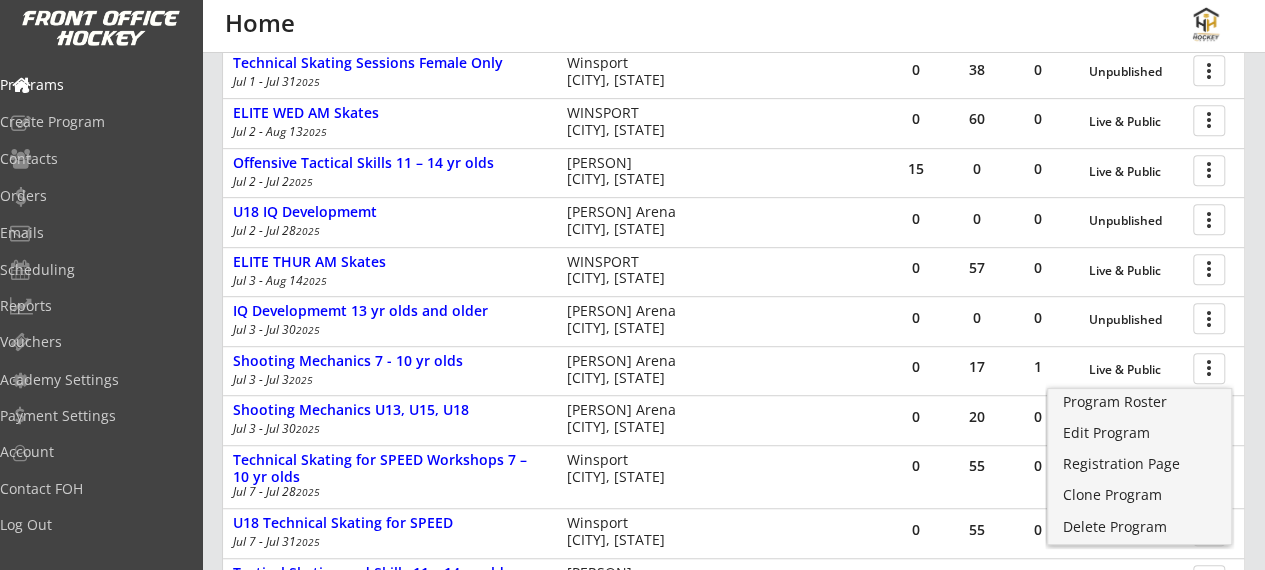 click on "Program Roster" at bounding box center (1140, 402) 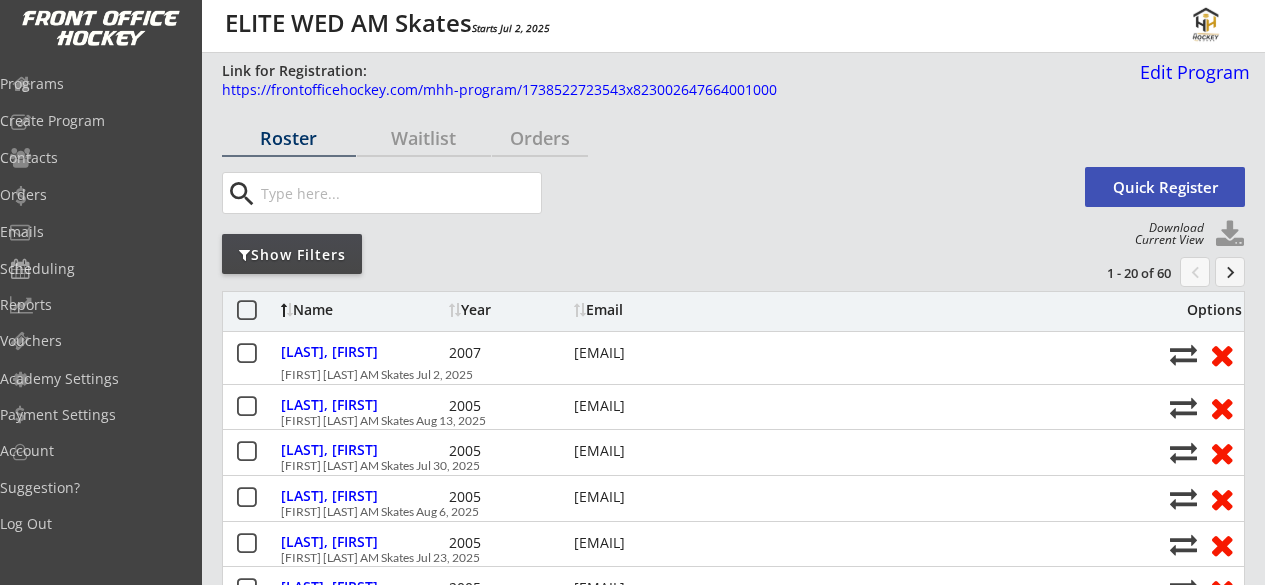 scroll, scrollTop: 0, scrollLeft: 0, axis: both 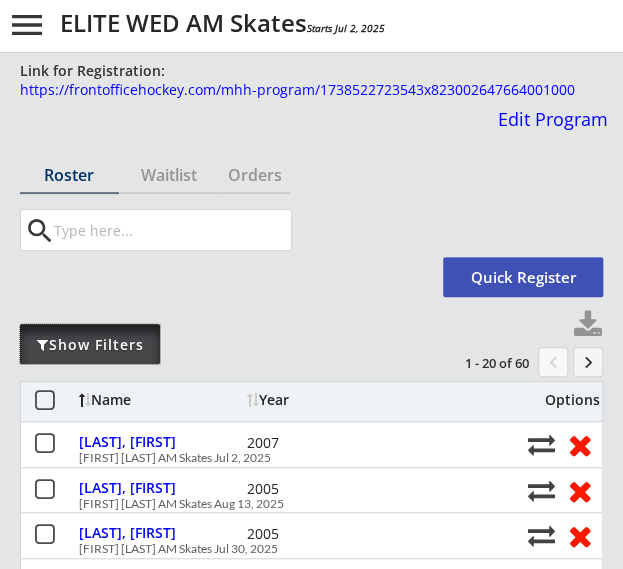click on "Show Filters" at bounding box center [90, 345] 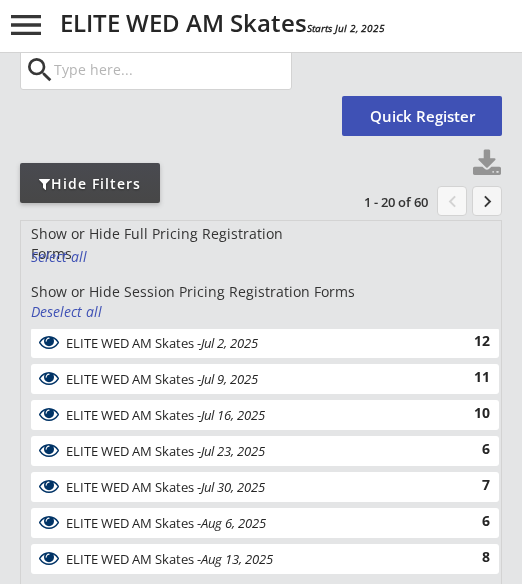 scroll, scrollTop: 165, scrollLeft: 0, axis: vertical 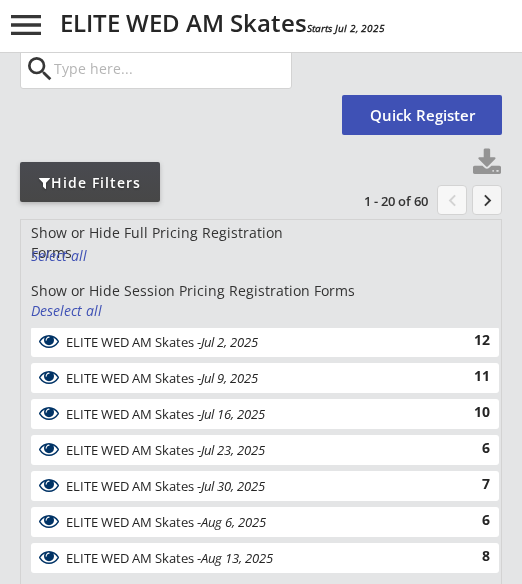click on "Deselect all" at bounding box center [68, 311] 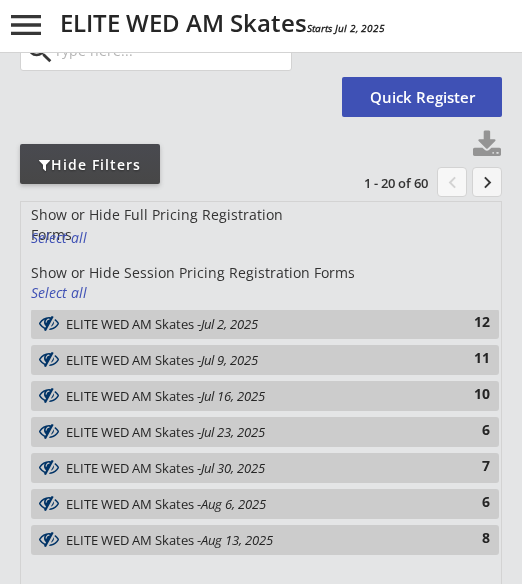 scroll, scrollTop: 184, scrollLeft: 0, axis: vertical 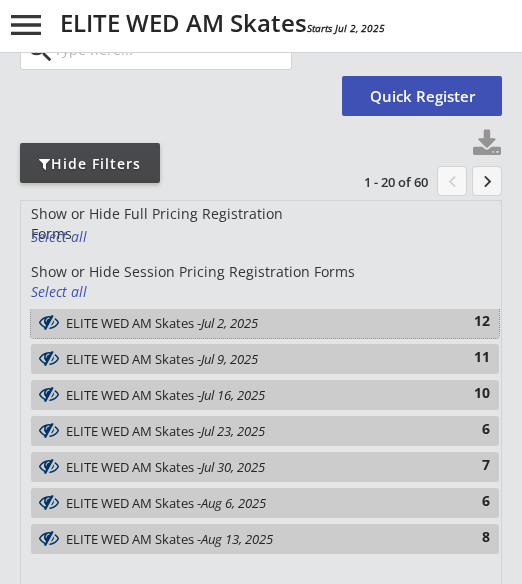 click on "ELITE WED AM Skates -  Jul 2, 2025 12" at bounding box center (265, 323) 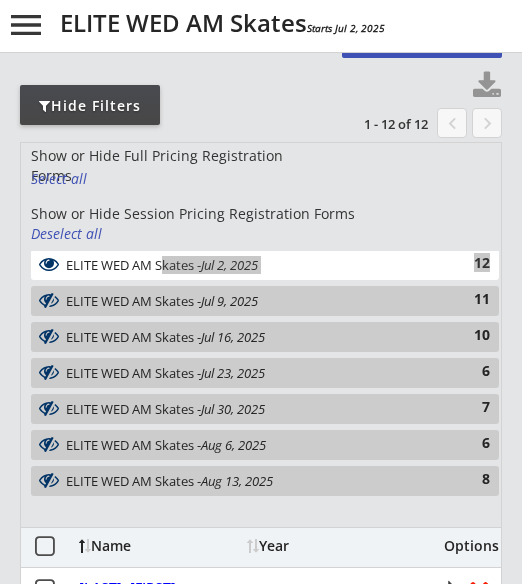scroll, scrollTop: 181, scrollLeft: 0, axis: vertical 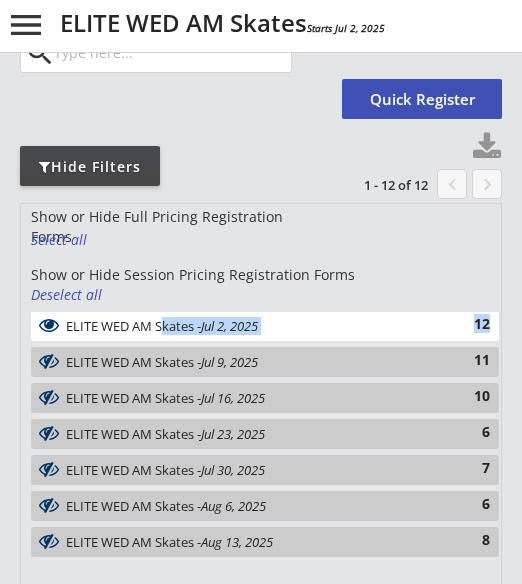 click at bounding box center (49, 325) 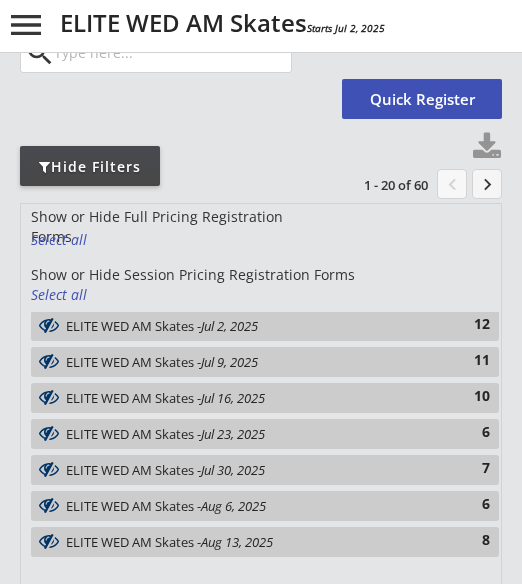 click on "ELITE WED AM Skates -  Jul 9, 2025" at bounding box center [254, 362] 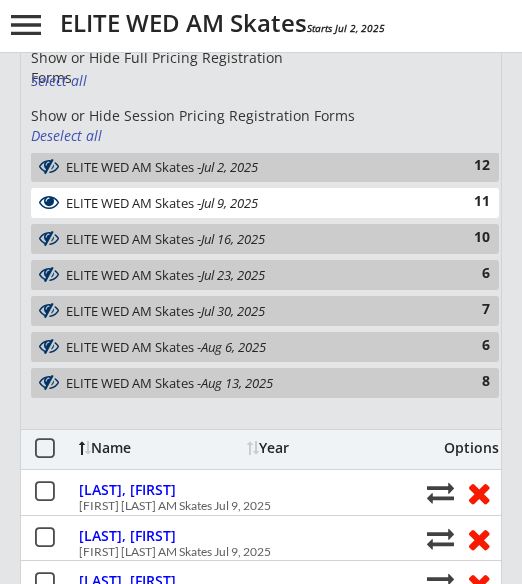 scroll, scrollTop: 336, scrollLeft: 0, axis: vertical 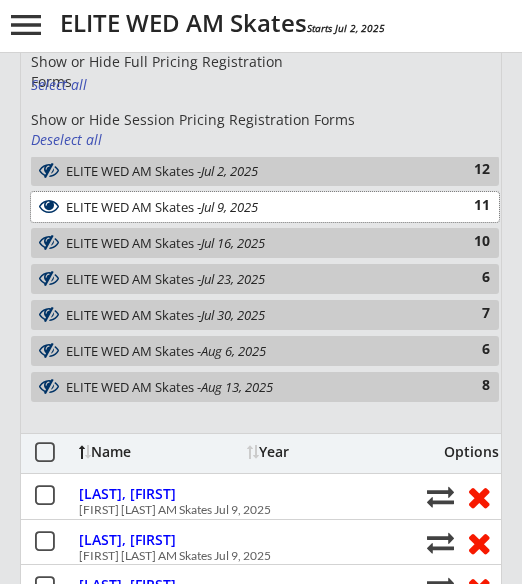 click on "ELITE WED AM Skates -  Jul 9, 2025" at bounding box center [254, 207] 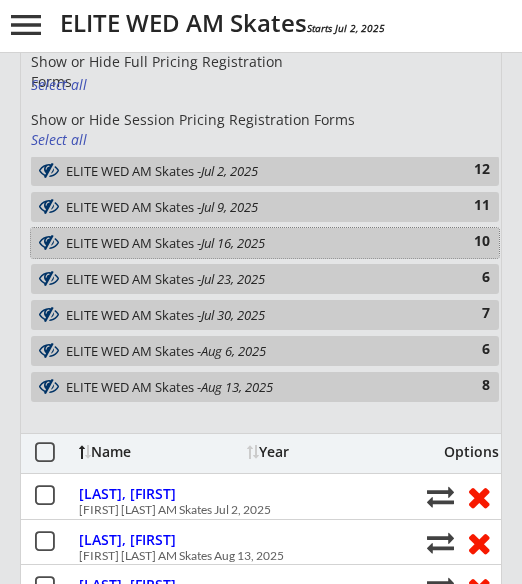 click on "Jul 16, 2025" at bounding box center [233, 243] 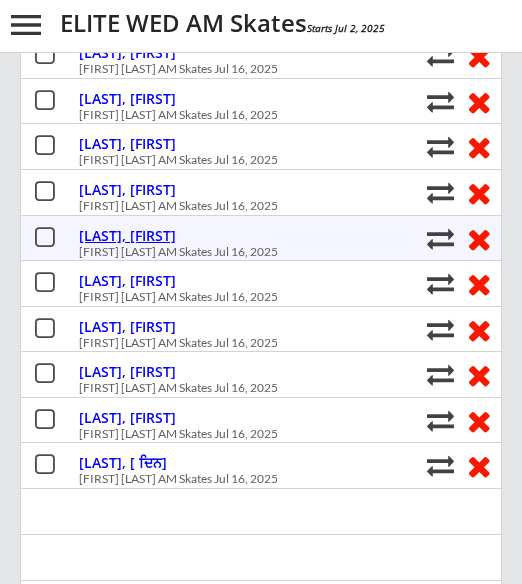 scroll, scrollTop: 778, scrollLeft: 0, axis: vertical 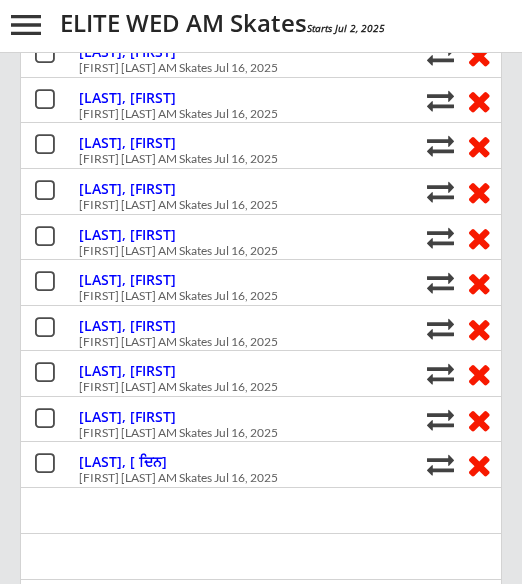 click at bounding box center [261, 556] 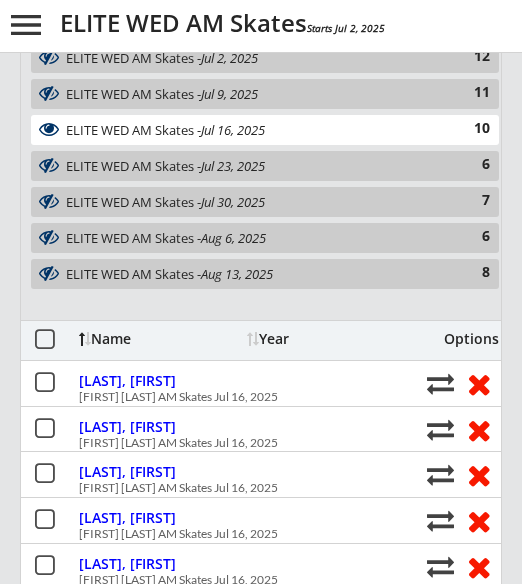 scroll, scrollTop: 448, scrollLeft: 0, axis: vertical 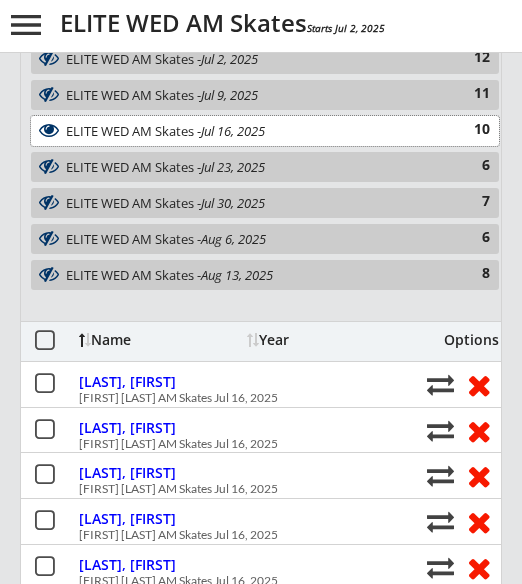 click on "ELITE WED AM Skates -  Jul 16, 2025" at bounding box center [254, 131] 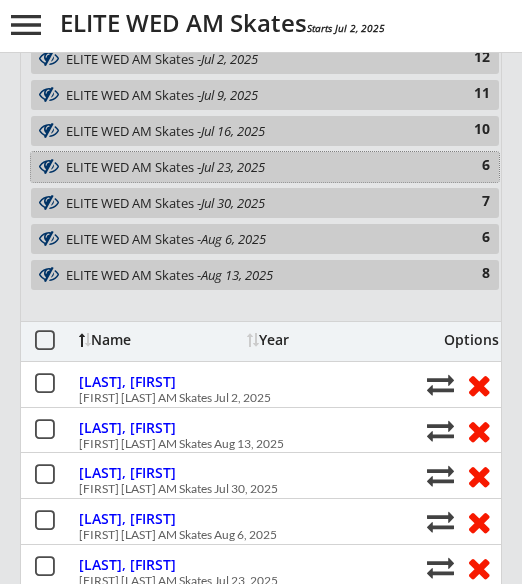 click on "ELITE WED AM Skates -  Jul 23, 2025 6" at bounding box center [265, 167] 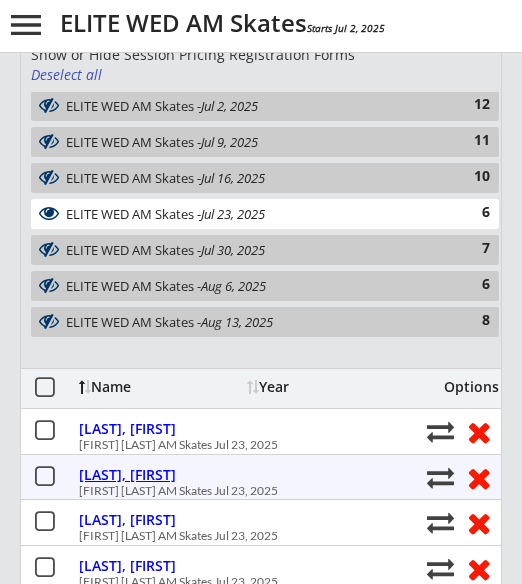 scroll, scrollTop: 399, scrollLeft: 0, axis: vertical 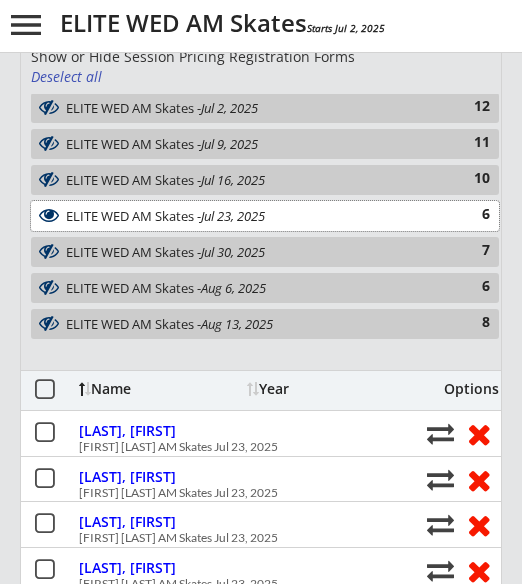 click on "ELITE WED AM Skates -  Jul 23, 2025" at bounding box center [254, 216] 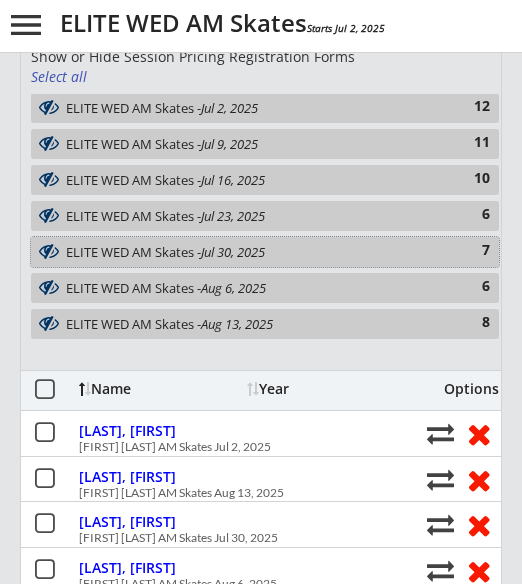 click on "ELITE WED AM Skates -  Jul 30, 2025" at bounding box center (254, 252) 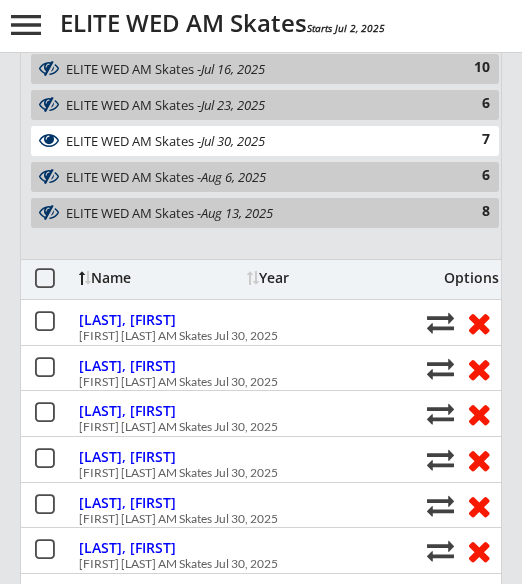 scroll, scrollTop: 508, scrollLeft: 0, axis: vertical 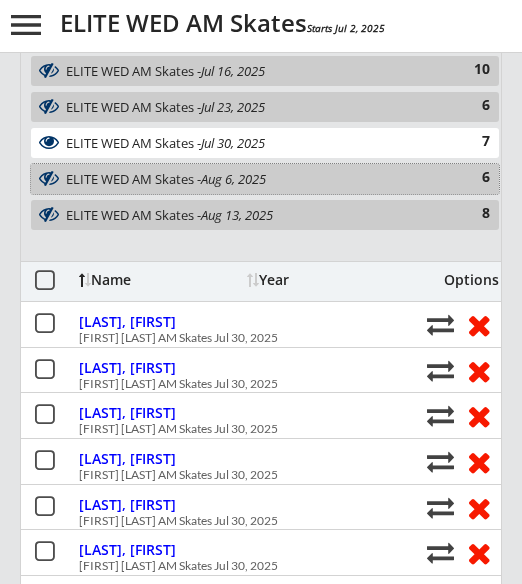 click on "Aug 6, 2025" at bounding box center [233, 179] 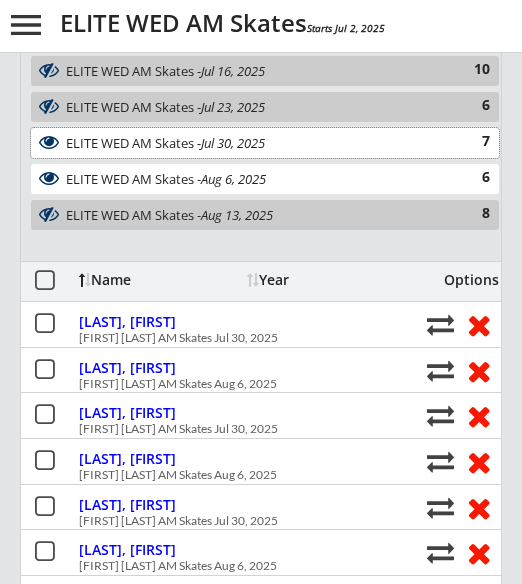 click on "Jul 30, 2025" at bounding box center [233, 143] 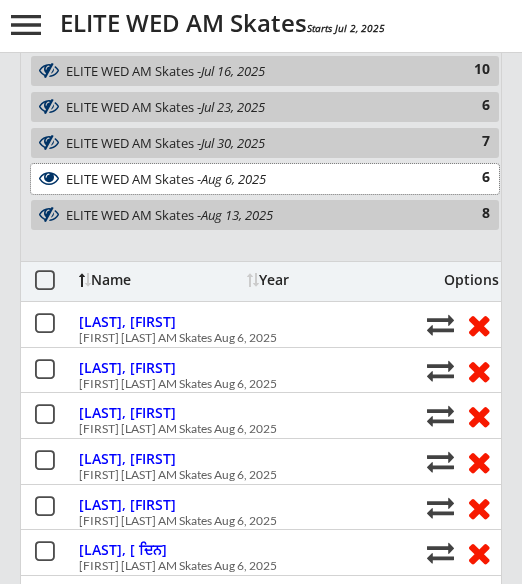 click on "ELITE WED AM Skates -  Aug 6, 2025" at bounding box center (254, 179) 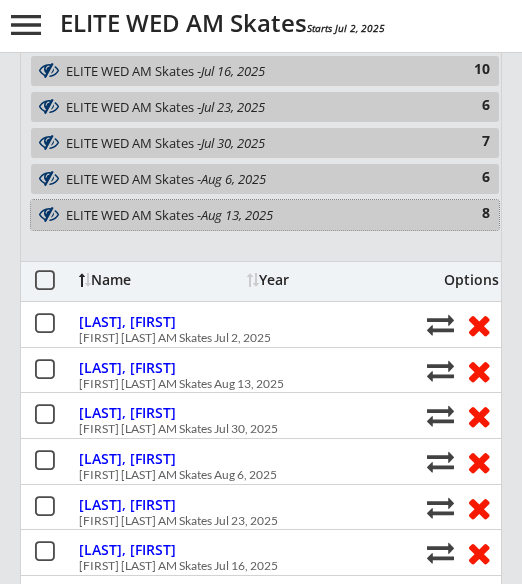 click on "ELITE WED AM Skates -  Aug 13, 2025" at bounding box center [254, 216] 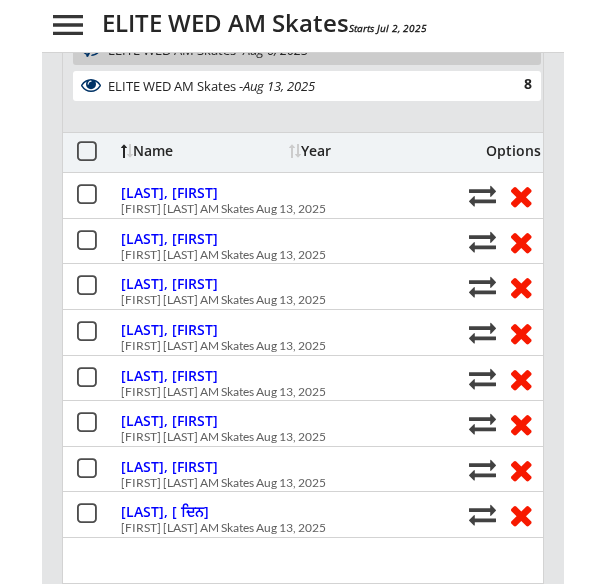 scroll, scrollTop: 640, scrollLeft: 0, axis: vertical 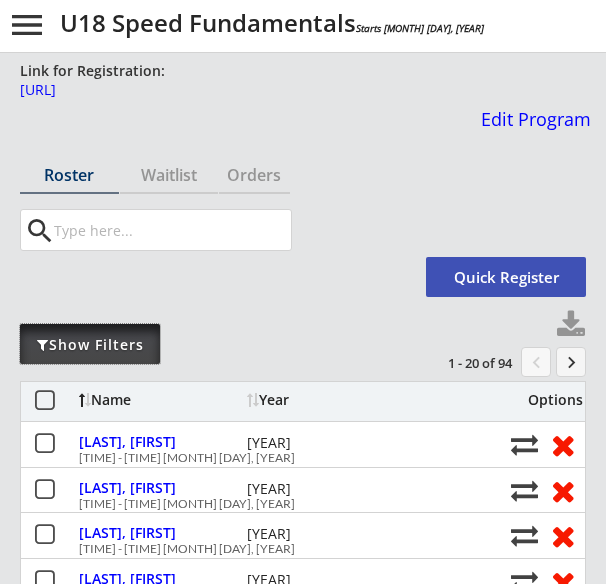 click on "Show Filters" at bounding box center [90, 345] 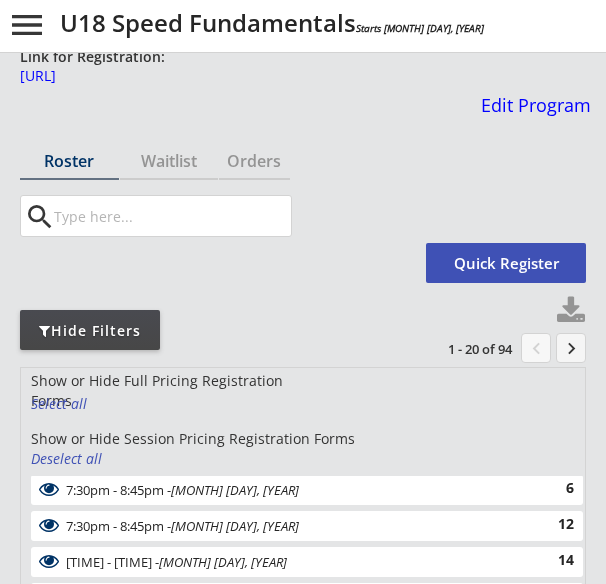 scroll, scrollTop: 16, scrollLeft: 0, axis: vertical 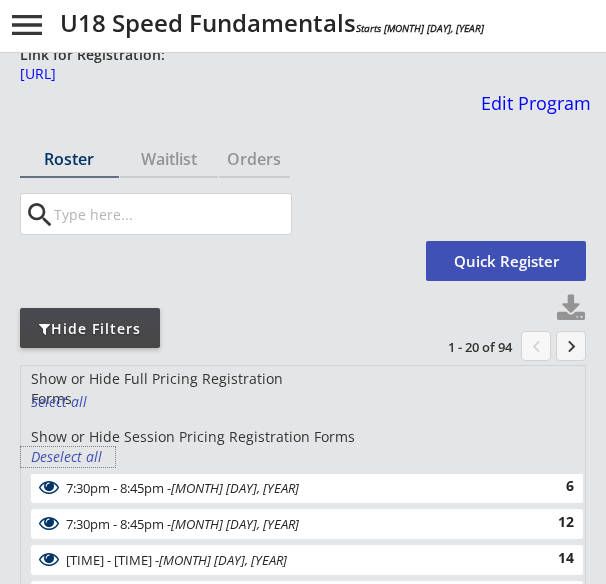 click on "Deselect all" at bounding box center (68, 457) 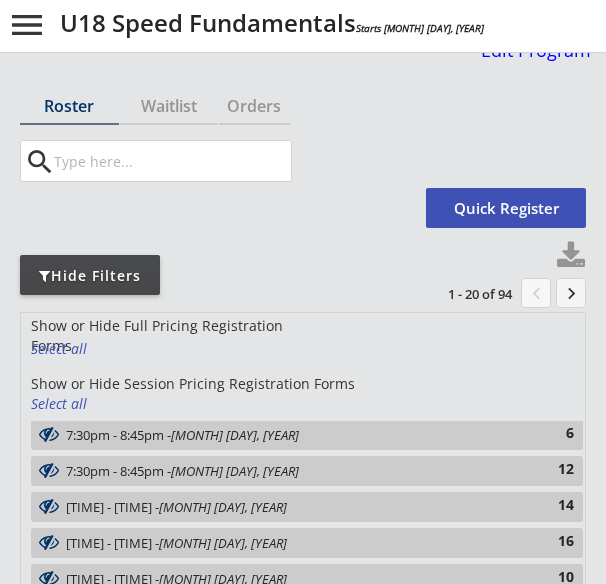 scroll, scrollTop: 75, scrollLeft: 0, axis: vertical 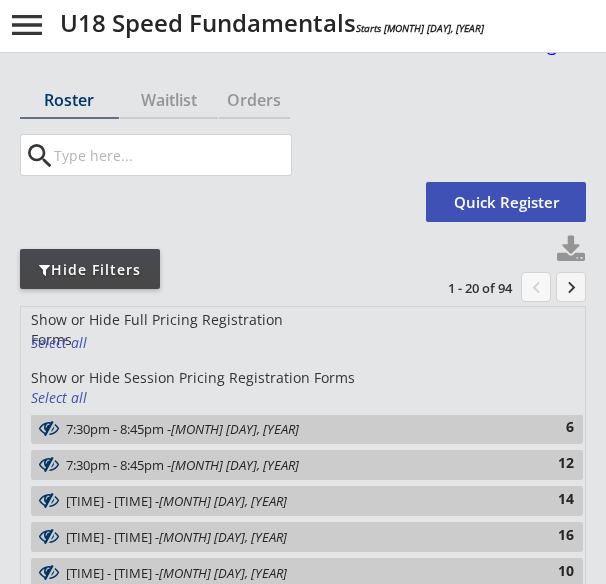 click on "6:30pm - 7:45pm -  Jul 3, 2025" at bounding box center (296, 501) 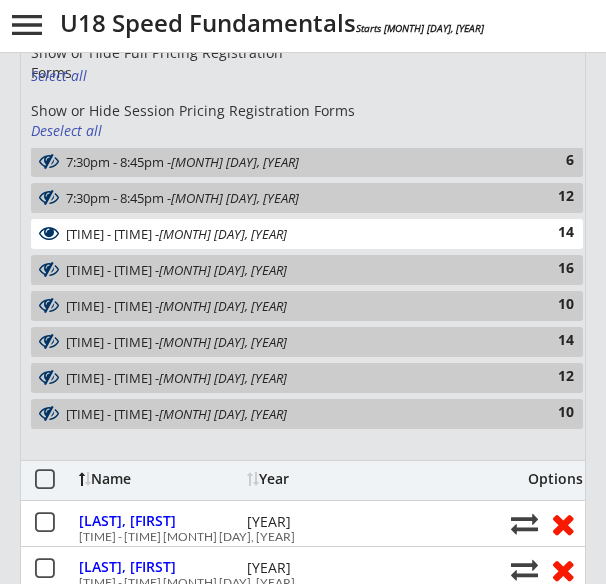 scroll, scrollTop: 340, scrollLeft: 0, axis: vertical 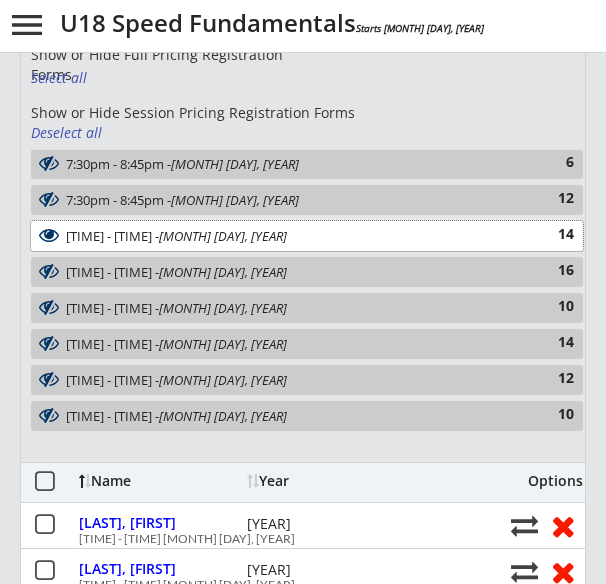 click on "6:30pm - 7:45pm -  Jul 3, 2025" at bounding box center (296, 237) 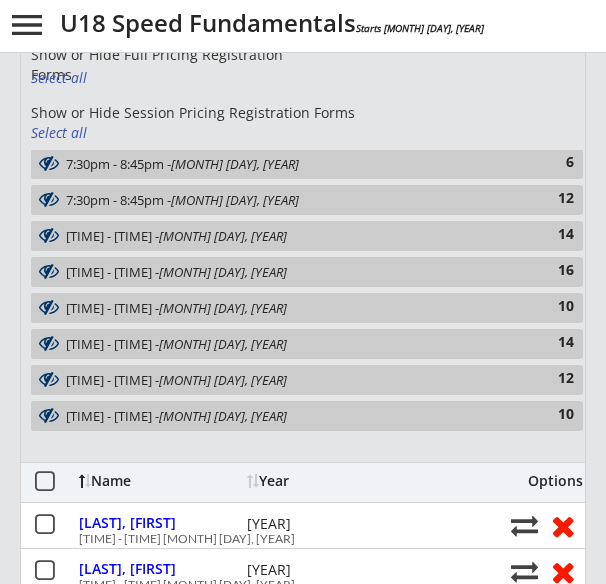 click on "6:30pm - 7:45pm -  Jul 3, 2025" at bounding box center (296, 236) 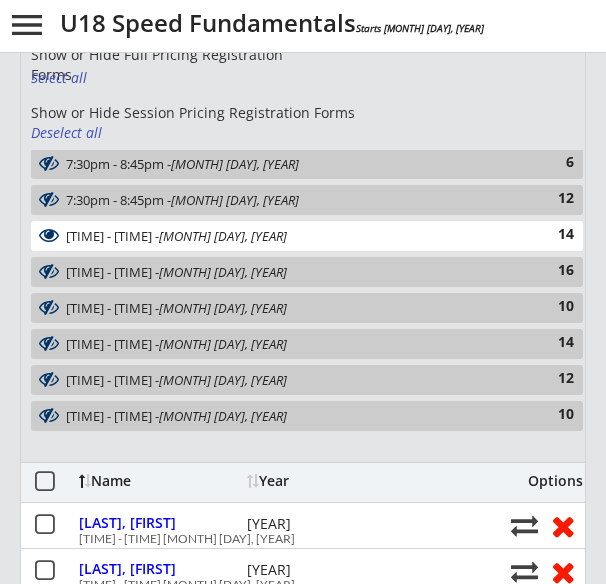 click on "6:30pm - 7:45pm -  Jul 3, 2025" at bounding box center (296, 236) 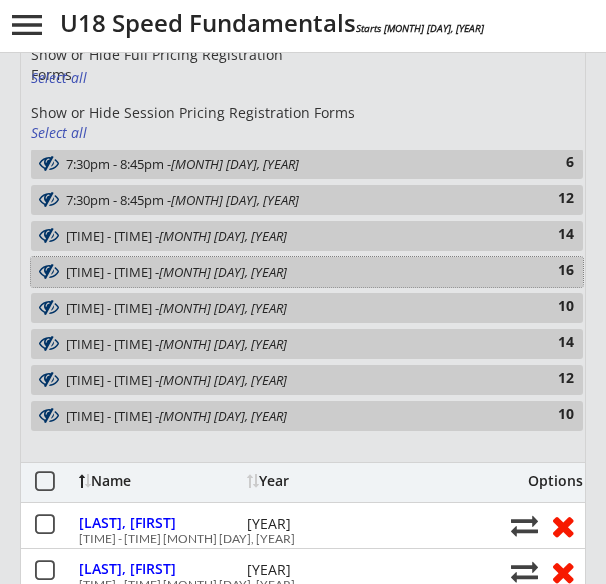 click on "6:30pm - 7:45pm -  Jul 8, 2025" at bounding box center (296, 273) 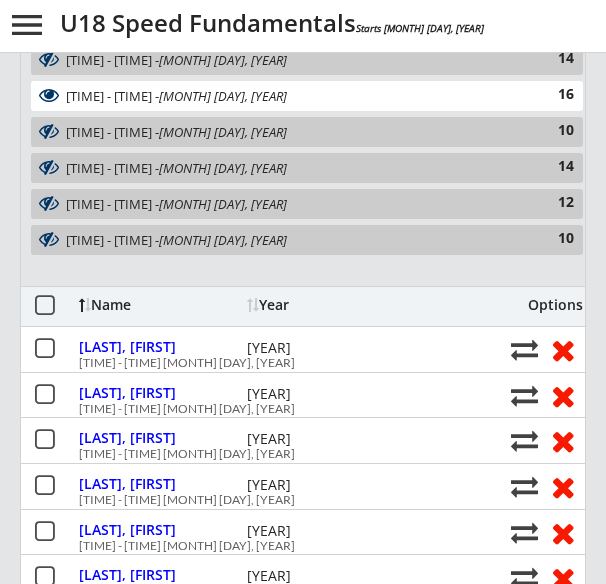 scroll, scrollTop: 514, scrollLeft: 0, axis: vertical 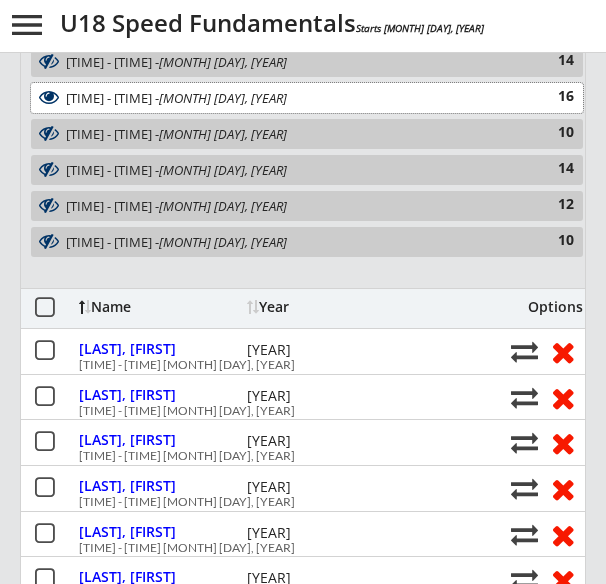 click on "6:30pm - 7:45pm -  Jul 8, 2025" at bounding box center [296, 98] 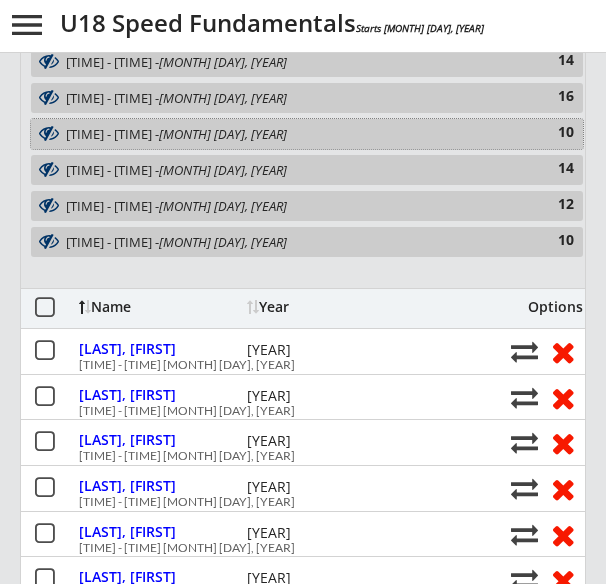 click on "6:30pm - 7:45pm -  Jul 10, 2025" at bounding box center (296, 134) 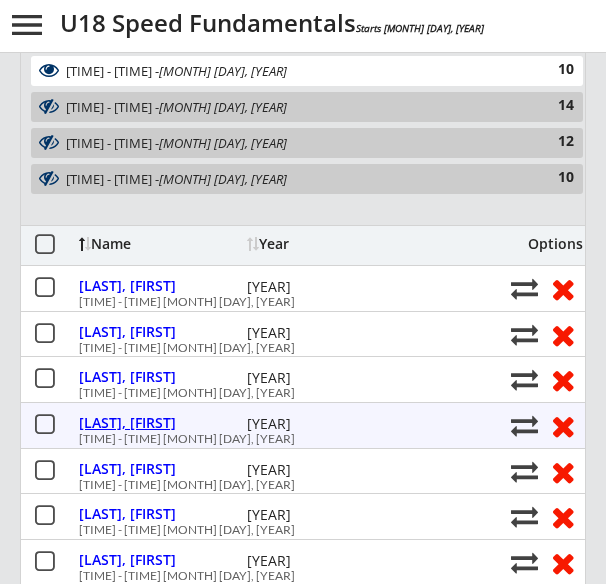 scroll, scrollTop: 576, scrollLeft: 0, axis: vertical 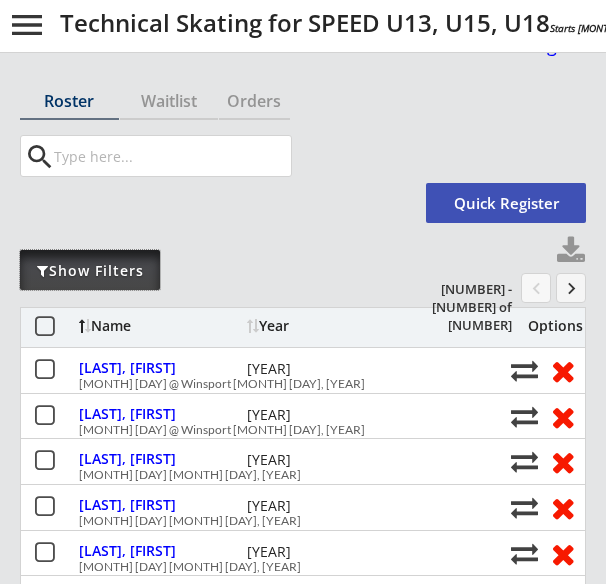 click on "Show Filters" at bounding box center (90, 270) 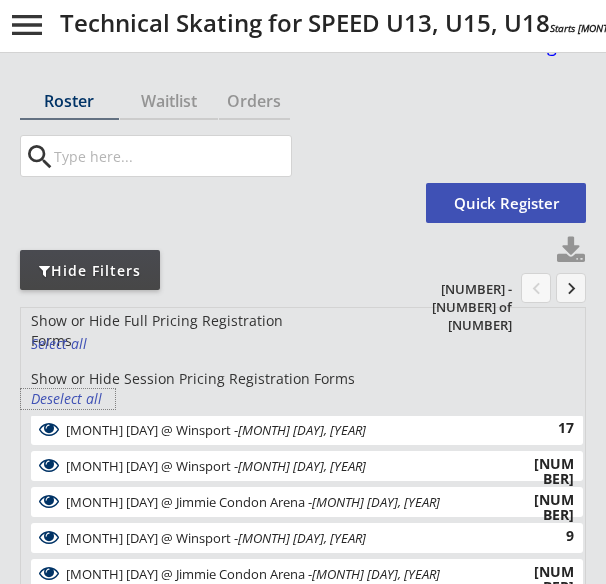 click on "Deselect all" at bounding box center [68, 399] 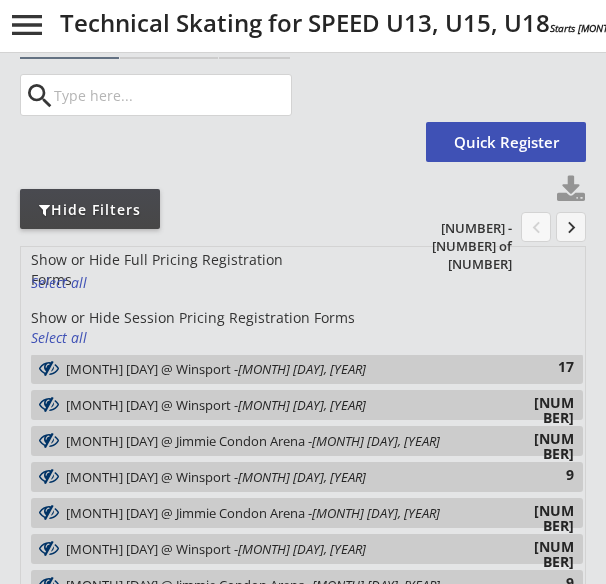 scroll, scrollTop: 149, scrollLeft: 0, axis: vertical 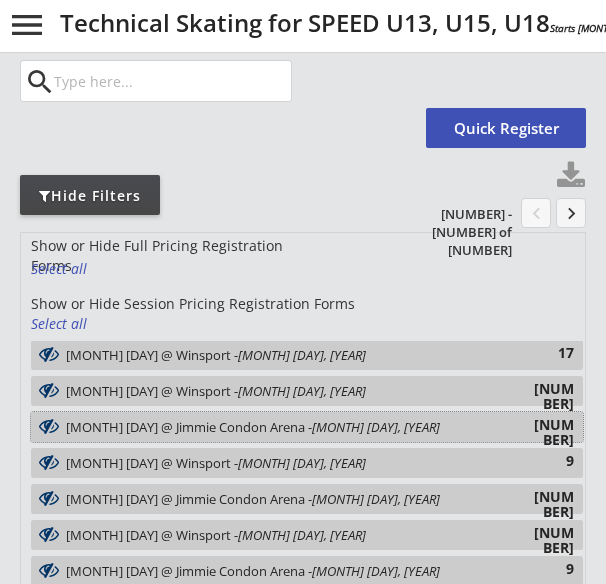 click on "July 2 @ Jimmie Condon Arena -  Jul 2, 2025" at bounding box center [296, 427] 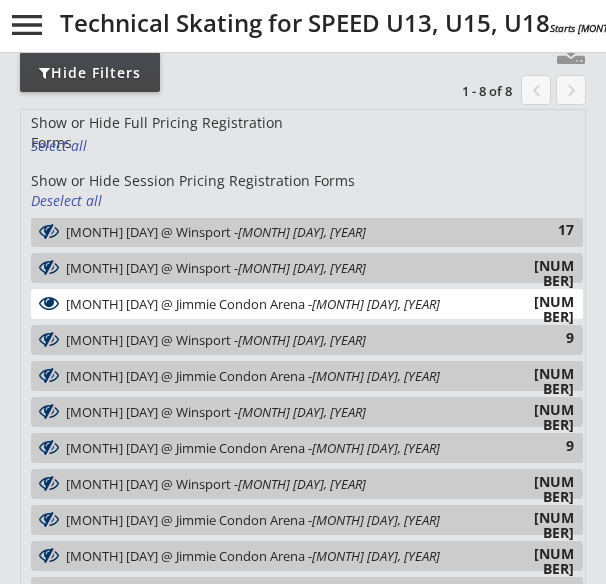 scroll, scrollTop: 271, scrollLeft: 0, axis: vertical 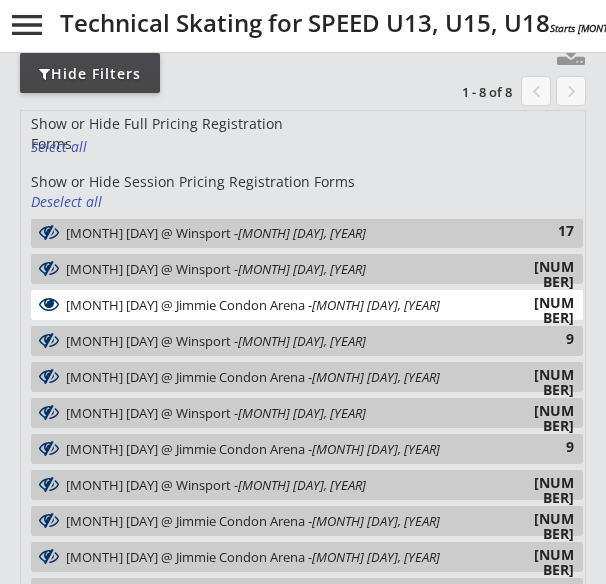 click on "July 2 @ Jimmie Condon Arena -  Jul 2, 2025" at bounding box center (296, 305) 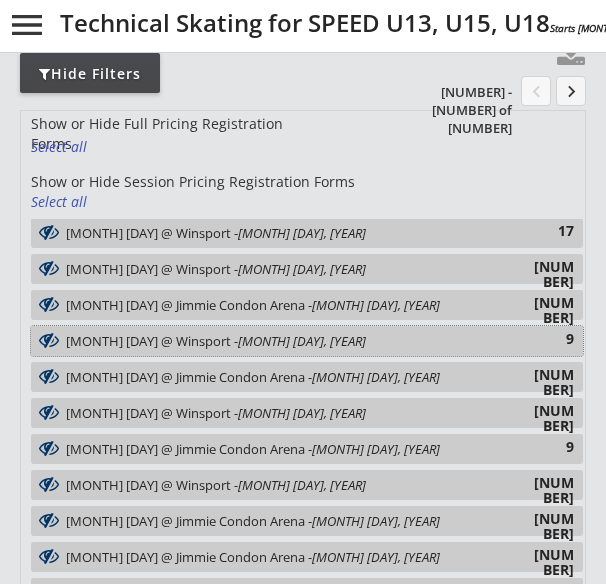 click on "July 3 @ Winsport -  Jul 3, 2025" at bounding box center [296, 341] 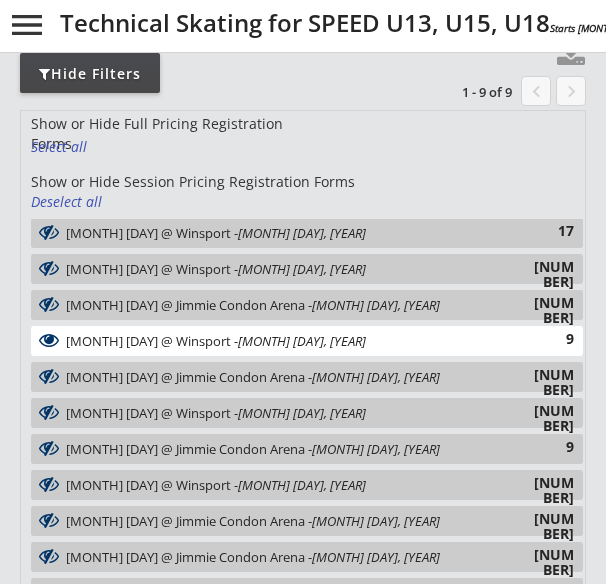 click on "July 3 @ Winsport -  Jul 3, 2025" at bounding box center [296, 341] 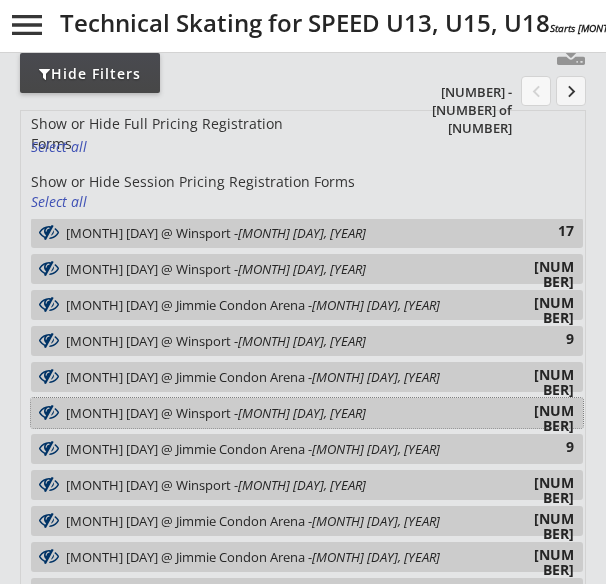 click on "July 8 @ Winsport -  Jul 8, 2025" at bounding box center (296, 413) 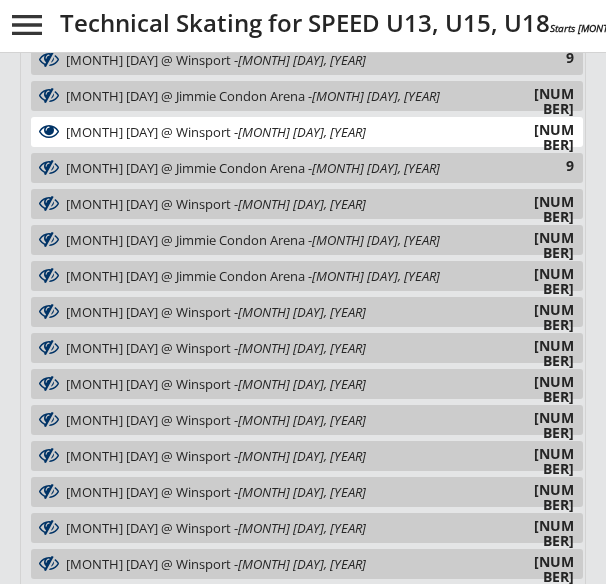 scroll, scrollTop: 549, scrollLeft: 0, axis: vertical 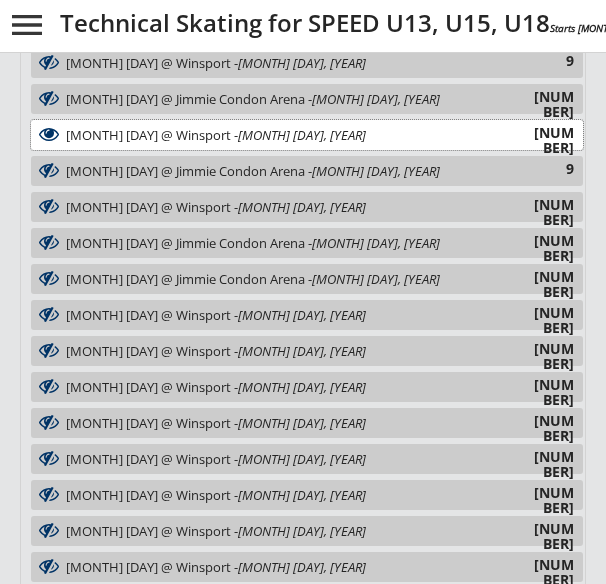 click on "July 8 @ Winsport -  Jul 8, 2025" at bounding box center [296, 136] 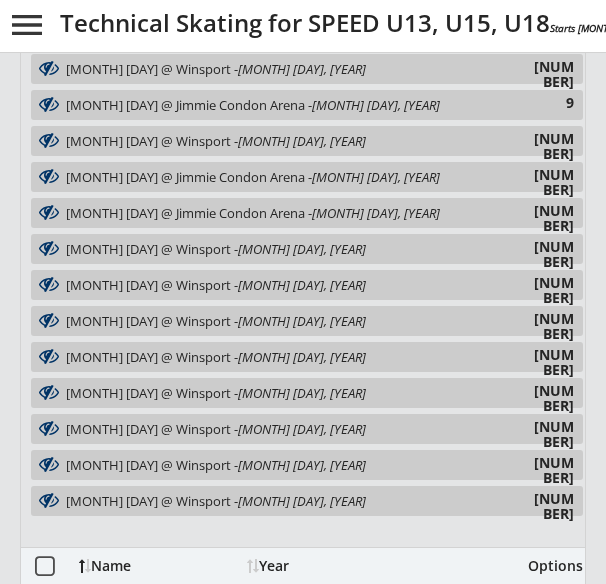 scroll, scrollTop: 616, scrollLeft: 0, axis: vertical 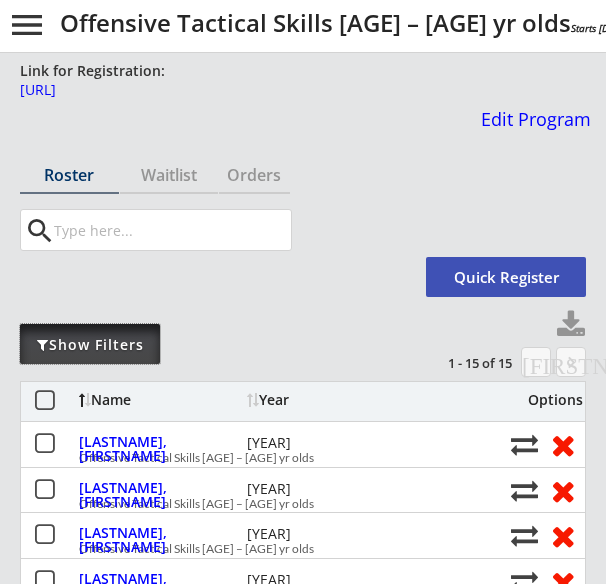 click on "Show Filters" at bounding box center [90, 344] 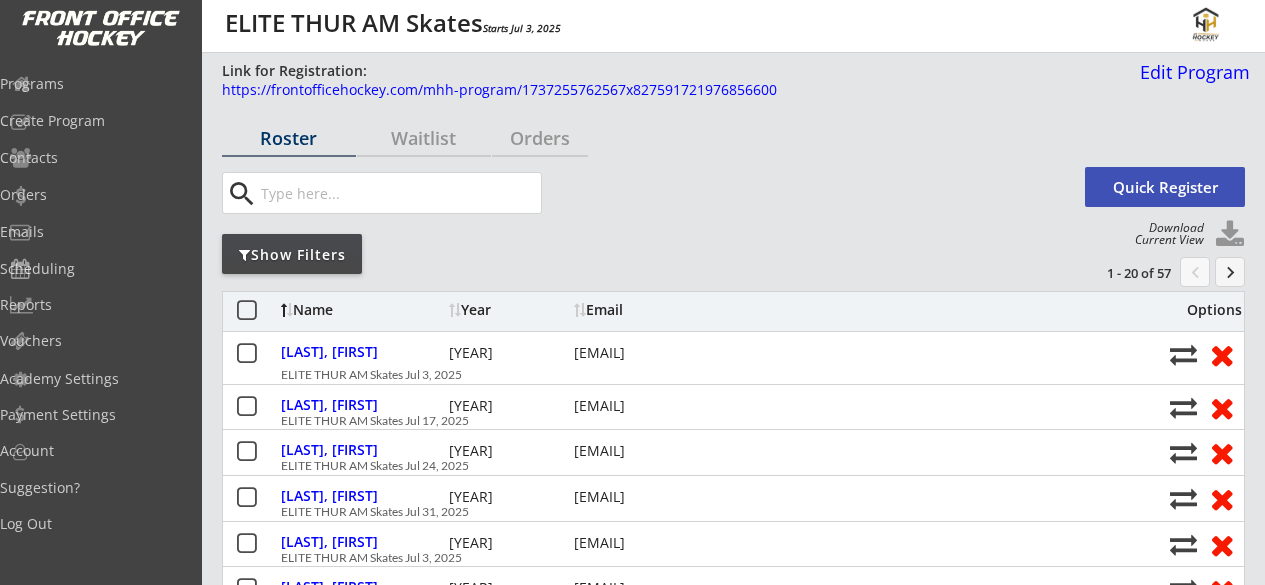 scroll, scrollTop: 0, scrollLeft: 0, axis: both 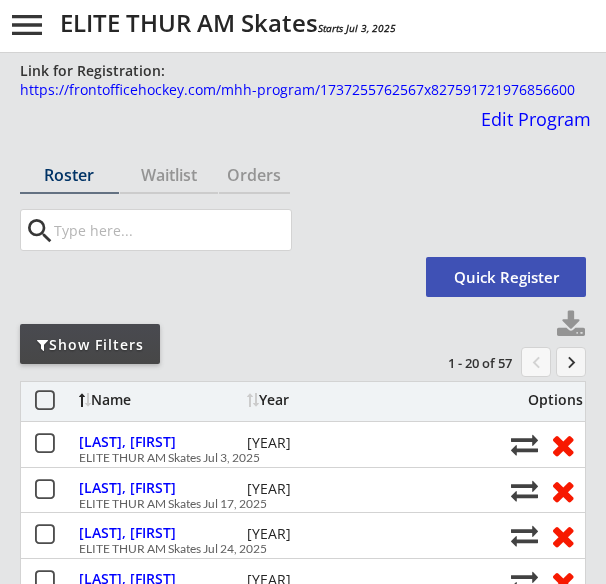 click on "Show Filters" at bounding box center (69, 175) 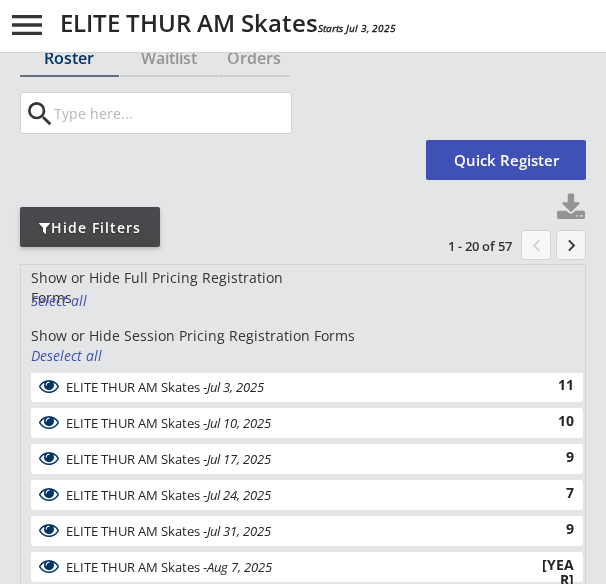 scroll, scrollTop: 118, scrollLeft: 0, axis: vertical 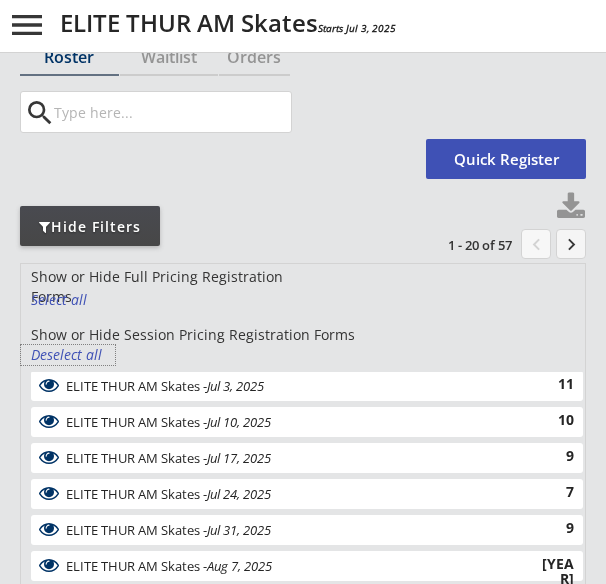 click on "Deselect all" at bounding box center [68, 355] 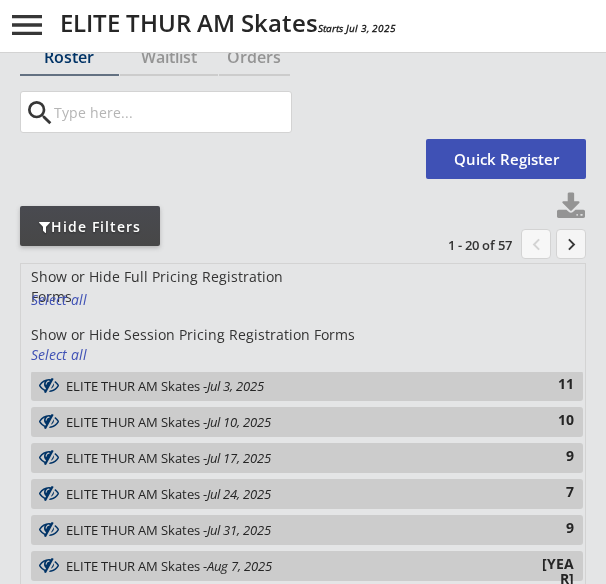 click on "ELITE THUR AM Skates -  Jul 3, 2025" at bounding box center (296, 386) 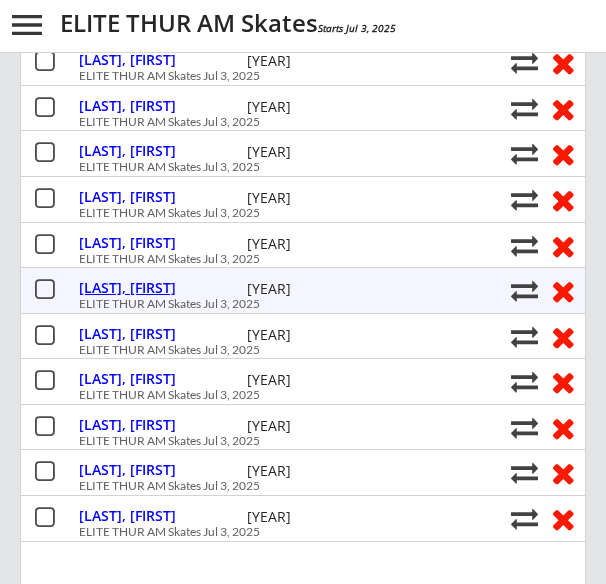 scroll, scrollTop: 770, scrollLeft: 0, axis: vertical 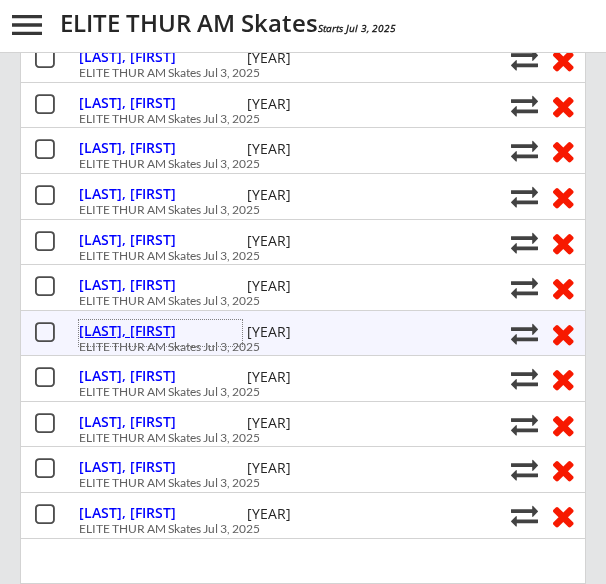 click on "Morrison, Noah" at bounding box center [160, 331] 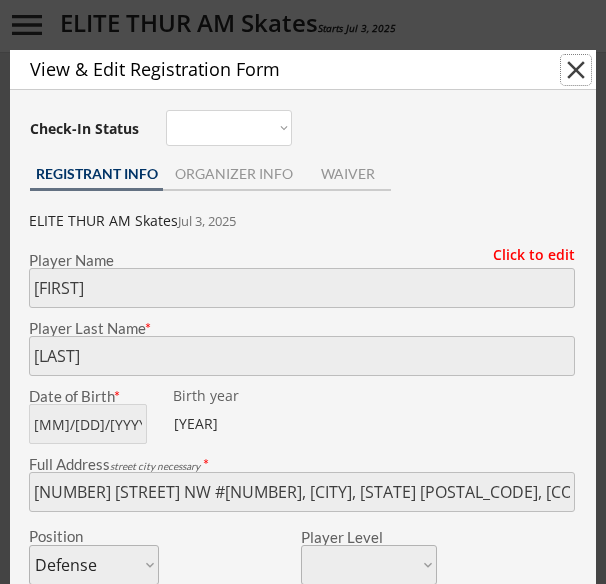 click on "close" at bounding box center [576, 70] 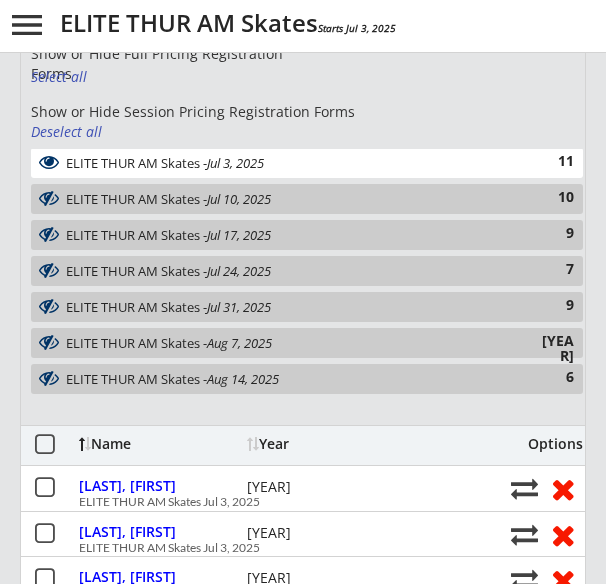scroll, scrollTop: 340, scrollLeft: 0, axis: vertical 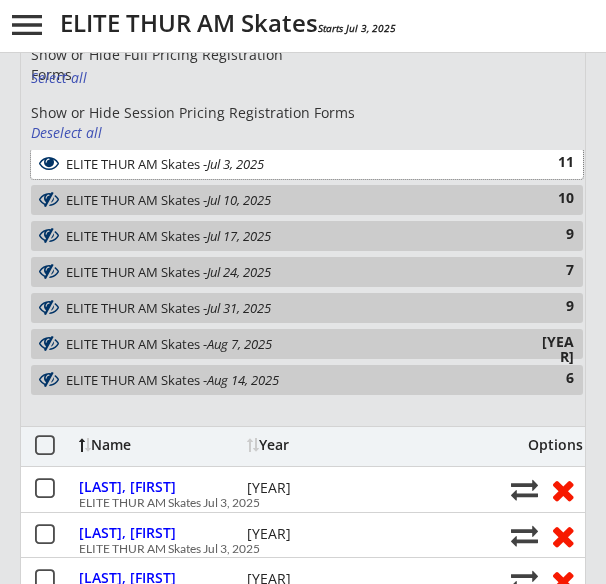 click on "ELITE THUR AM Skates -  Jul 3, 2025" at bounding box center [296, 164] 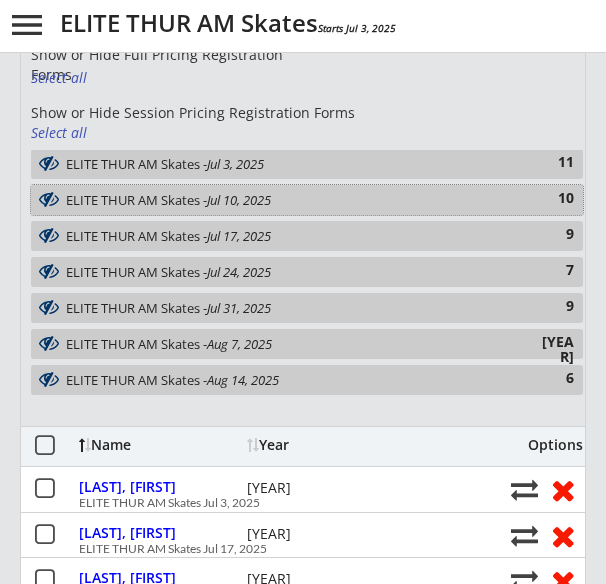 click on "ELITE THUR AM Skates -  Jul 10, 2025 10" at bounding box center (307, 200) 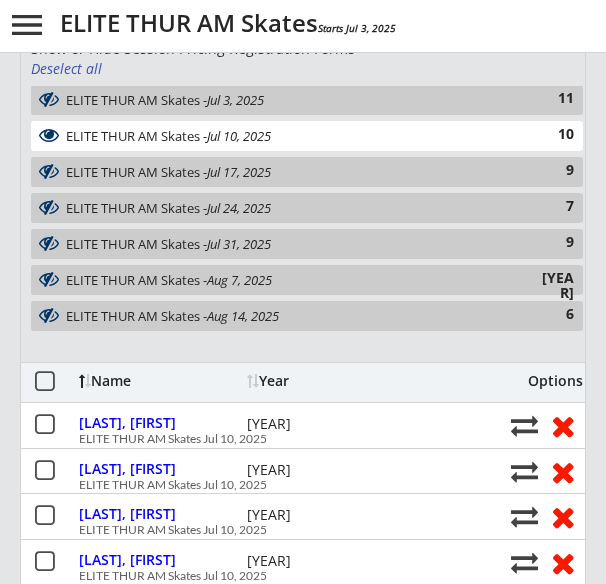 scroll, scrollTop: 399, scrollLeft: 0, axis: vertical 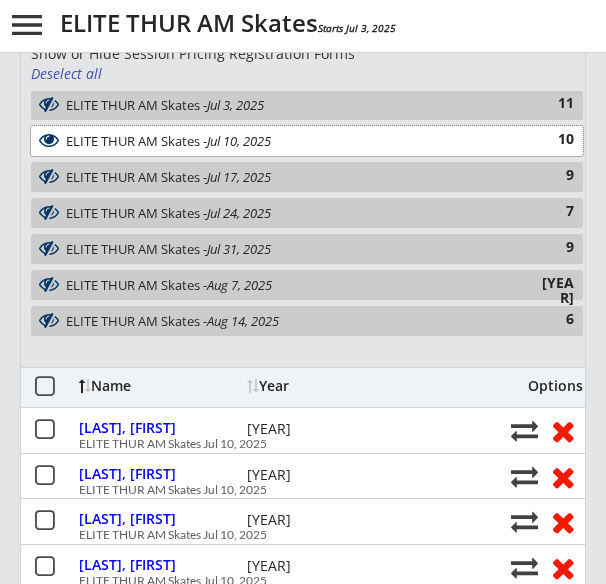 click on "ELITE THUR AM Skates -  Jul 10, 2025" at bounding box center [296, 141] 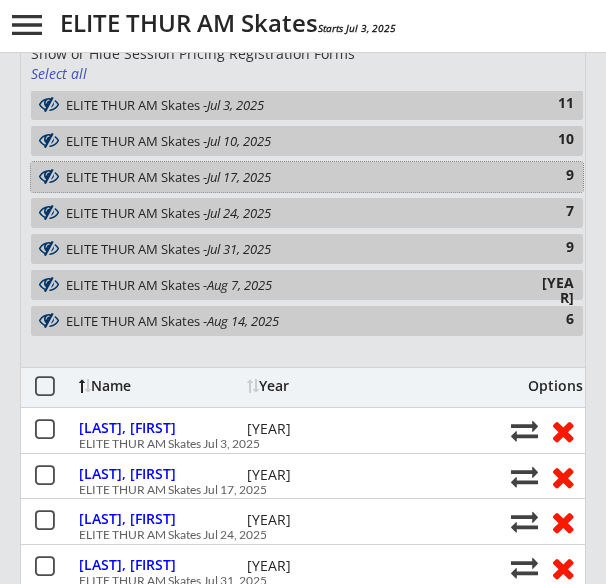 click on "ELITE THUR AM Skates -  Jul 17, 2025" at bounding box center (296, 177) 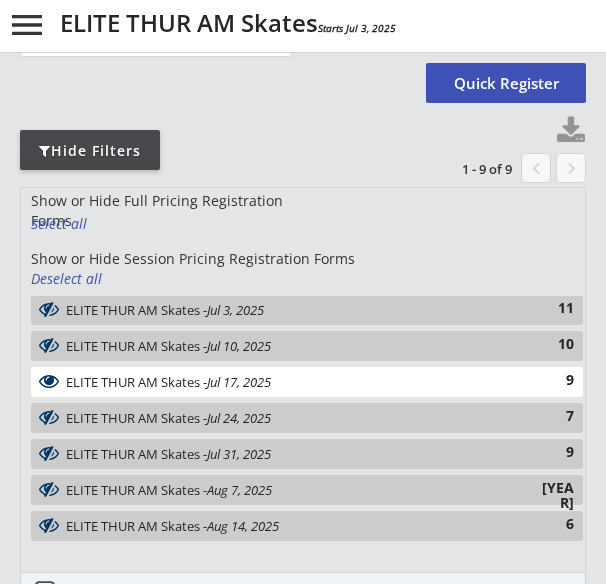scroll, scrollTop: 164, scrollLeft: 0, axis: vertical 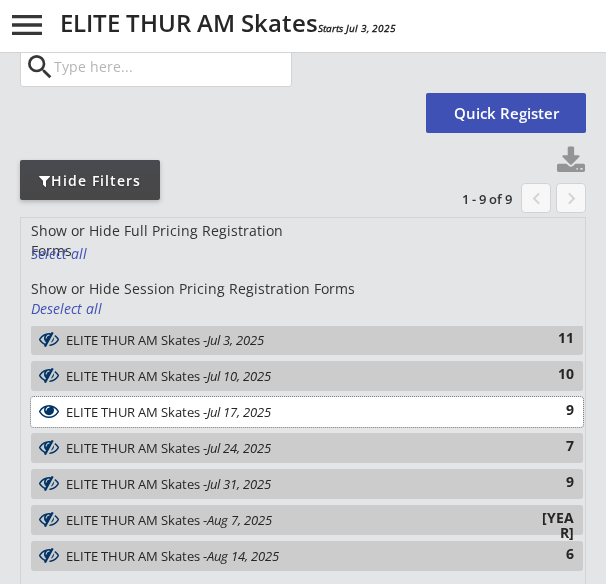 click on "ELITE THUR AM Skates -  Jul 17, 2025" at bounding box center (296, 412) 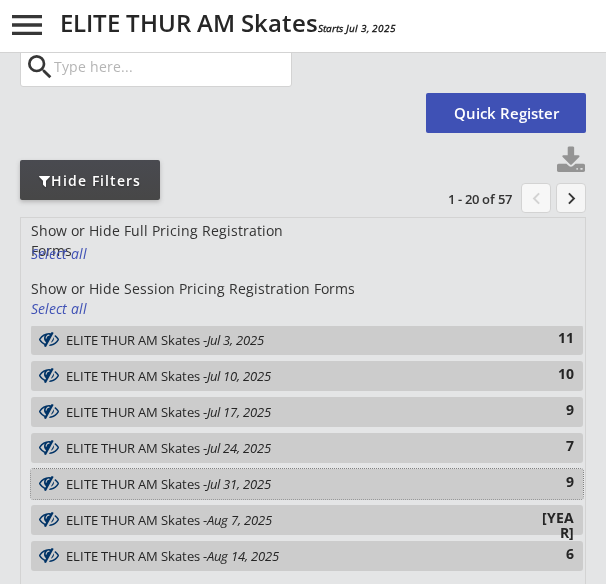 click on "ELITE THUR AM Skates -  Jul 31, 2025" at bounding box center (296, 484) 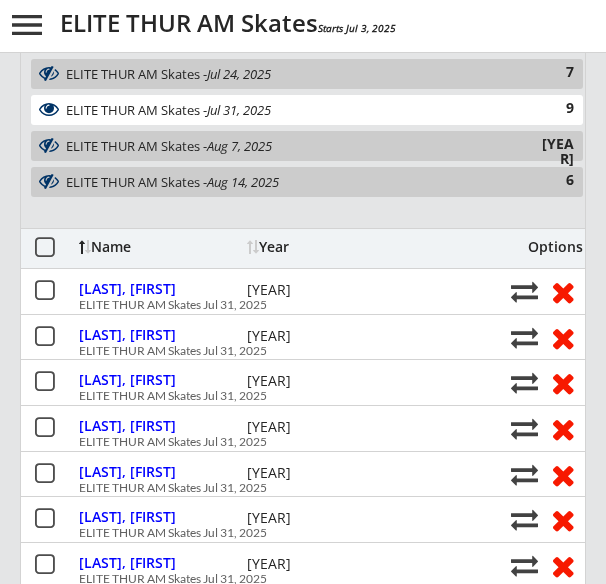 scroll, scrollTop: 536, scrollLeft: 0, axis: vertical 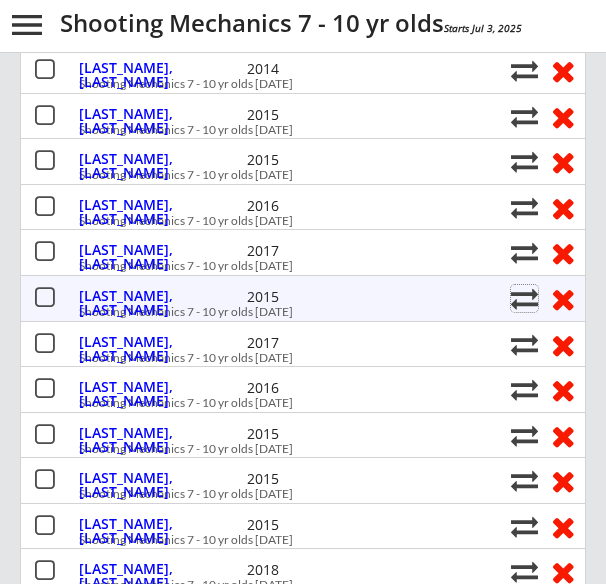 click at bounding box center [524, 298] 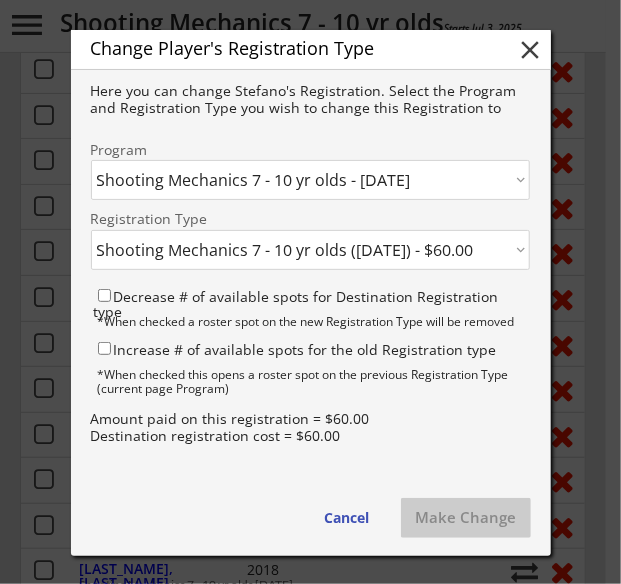 click on "Click here... JUNE DEFENSIVE Skating & Skills U13 & U15  - 6/04/25 JUNE ELITE WED AM Skates - 6/04/25 JUNE DEFENSIVE Skating & Skills U15 & U18 - 6/05/25 JUNE ELITE THUR AM Skates - 6/05/25 JUNE Speed Program U13 & U15 - 6/09/25 JUNE SPEED Program U11 & U13 - 6/11/25 FEMALE ONLY June SPEED Fundamental Workshops - 6/17/25 JUNE SPEED Program U15  - 6/24/25 JUNE SPEED Program U18+ - 6/24/25 Technical Skating for SPEED 7 – 10 yr olds - 6/30/25 Technical Skating for SPEED U13, U15, U18 - 6/30/25 U18 Speed Fundamentals - 6/30/25 Technical Skating Sessions Female Only  - 7/01/25 ELITE WED AM Skates  - 7/02/25 Offensive Tactical Skills 11 – 14 yr olds  - 7/02/25 U18 IQ Developmemt - 7/02/25 ELITE THUR AM Skates  - 7/03/25 IQ Developmemt 13 yr olds and older  - 7/03/25 Shooting Mechanics 7 - 10 yr olds  - 7/03/25 Shooting Mechanics U13, U15, U18  - 7/03/25 Technical Skating for SPEED Workshops 7 – 10 yr olds  - 7/07/25 U18 Technical Skating for SPEED  - 7/07/25 CALGARY 3 Day Speed Camp   - 7/18/25" at bounding box center (310, 180) 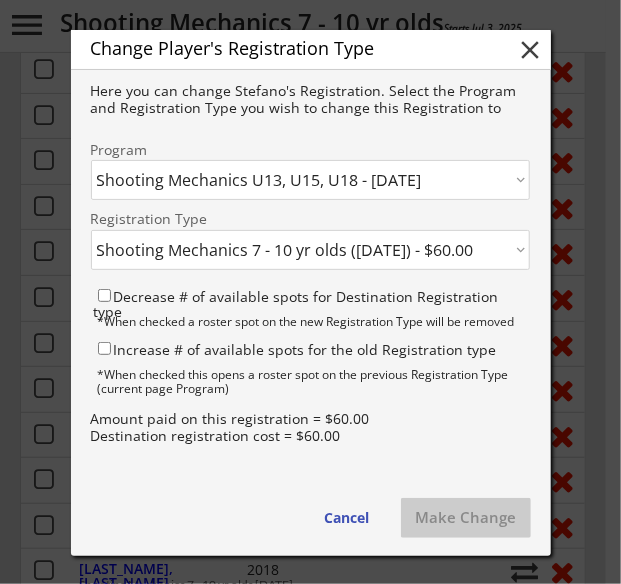 click on "Click here... JUNE DEFENSIVE Skating & Skills U13 & U15  - 6/04/25 JUNE ELITE WED AM Skates - 6/04/25 JUNE DEFENSIVE Skating & Skills U15 & U18 - 6/05/25 JUNE ELITE THUR AM Skates - 6/05/25 JUNE Speed Program U13 & U15 - 6/09/25 JUNE SPEED Program U11 & U13 - 6/11/25 FEMALE ONLY June SPEED Fundamental Workshops - 6/17/25 JUNE SPEED Program U15  - 6/24/25 JUNE SPEED Program U18+ - 6/24/25 Technical Skating for SPEED 7 – 10 yr olds - 6/30/25 Technical Skating for SPEED U13, U15, U18 - 6/30/25 U18 Speed Fundamentals - 6/30/25 Technical Skating Sessions Female Only  - 7/01/25 ELITE WED AM Skates  - 7/02/25 Offensive Tactical Skills 11 – 14 yr olds  - 7/02/25 U18 IQ Developmemt - 7/02/25 ELITE THUR AM Skates  - 7/03/25 IQ Developmemt 13 yr olds and older  - 7/03/25 Shooting Mechanics 7 - 10 yr olds  - 7/03/25 Shooting Mechanics U13, U15, U18  - 7/03/25 Technical Skating for SPEED Workshops 7 – 10 yr olds  - 7/07/25 U18 Technical Skating for SPEED  - 7/07/25 CALGARY 3 Day Speed Camp   - 7/18/25" at bounding box center (310, 180) 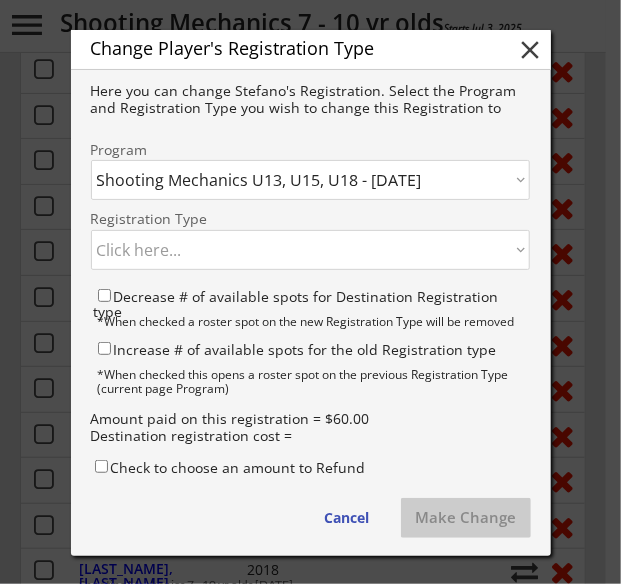 click on "Click here... Shooting Mechanics U13, U15, U18 (Jul 3, 2025) - $60.00 Shooting Mechanics U13, U15, U18 (Jul 16, 2025) - $60.00 Shooting Mechanics U13, U15, U18 (Jul 21, 2025) - $60.00 Shooting Mechanics U13, U15, U18 (Jul 28, 2025) - $60.00 Shooting Mechanics U13, U15, U18 (Jul 30, 2025) - $60.00" at bounding box center [310, 180] 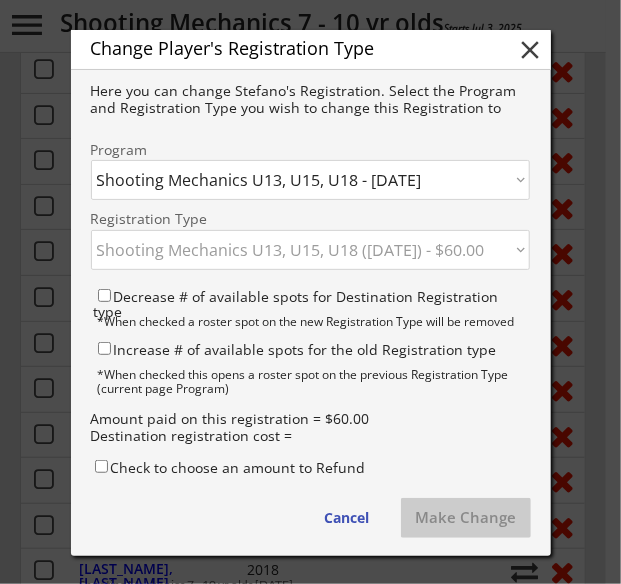 click on "Click here... Shooting Mechanics U13, U15, U18 (Jul 3, 2025) - $60.00 Shooting Mechanics U13, U15, U18 (Jul 16, 2025) - $60.00 Shooting Mechanics U13, U15, U18 (Jul 21, 2025) - $60.00 Shooting Mechanics U13, U15, U18 (Jul 28, 2025) - $60.00 Shooting Mechanics U13, U15, U18 (Jul 30, 2025) - $60.00" at bounding box center [310, 180] 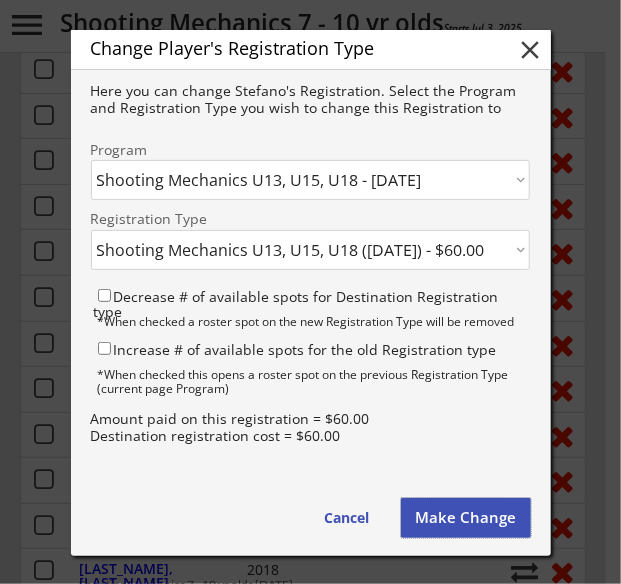 click on "Make Change" at bounding box center [466, 518] 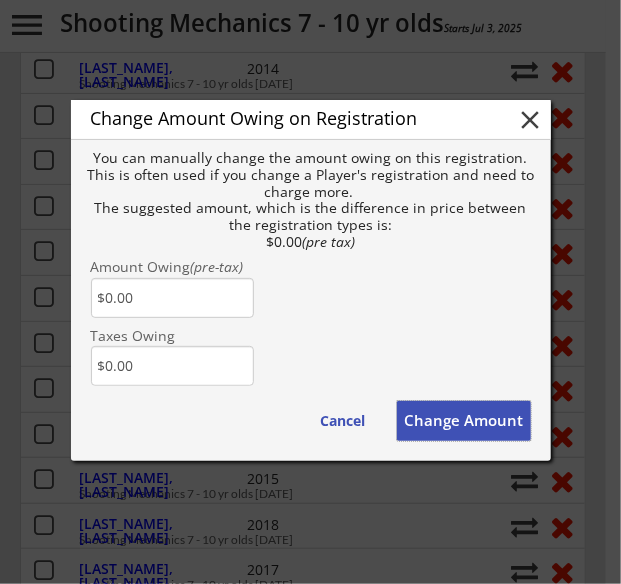 click on "Change Amount" at bounding box center (464, 421) 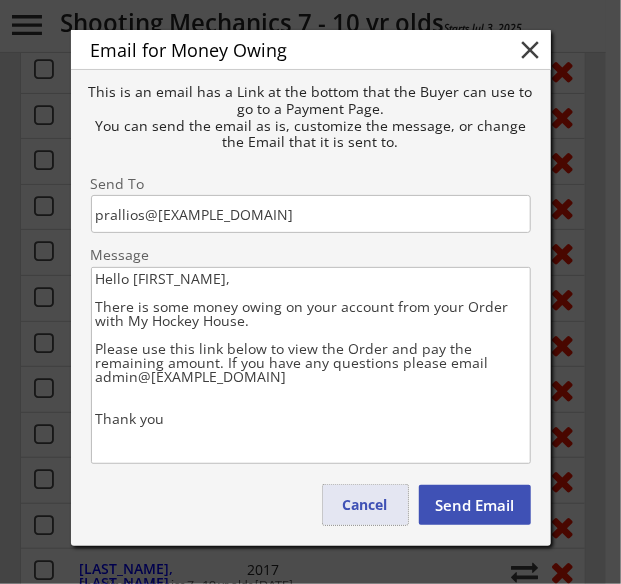 click on "Cancel" at bounding box center (365, 505) 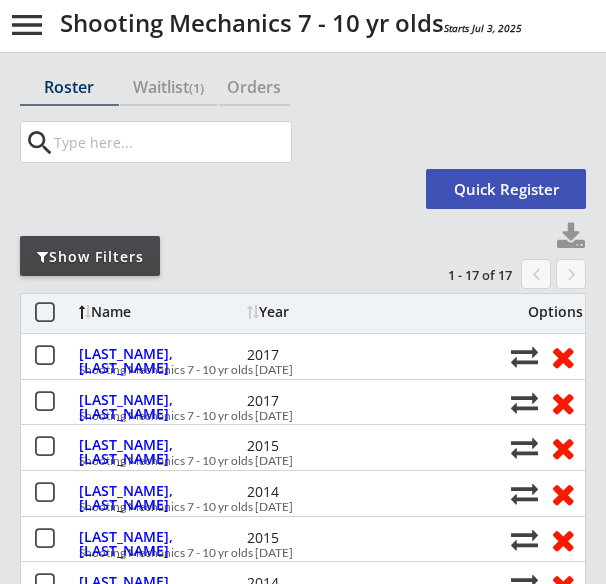 scroll, scrollTop: 0, scrollLeft: 0, axis: both 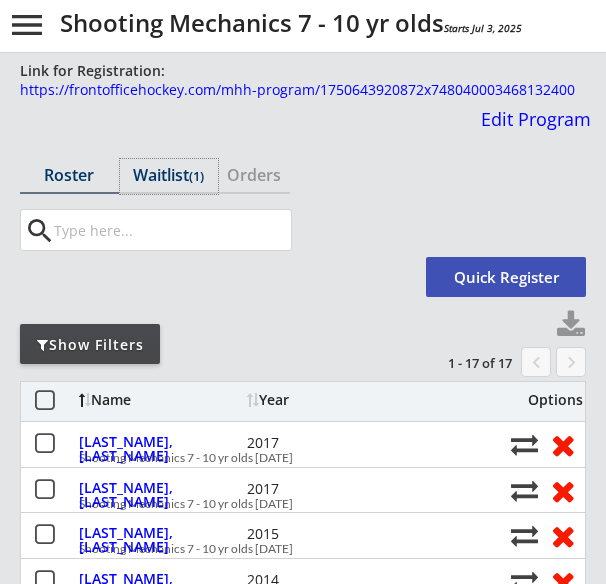 click on "Waitlist   (1)" at bounding box center (169, 176) 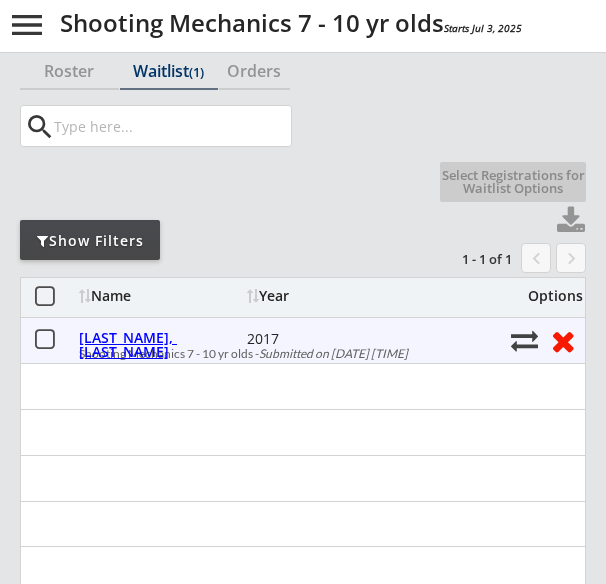 scroll, scrollTop: 0, scrollLeft: 0, axis: both 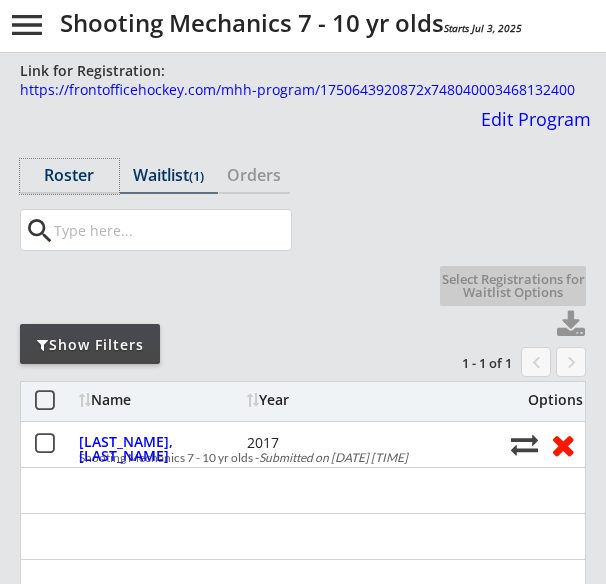 click on "Roster" at bounding box center [69, 176] 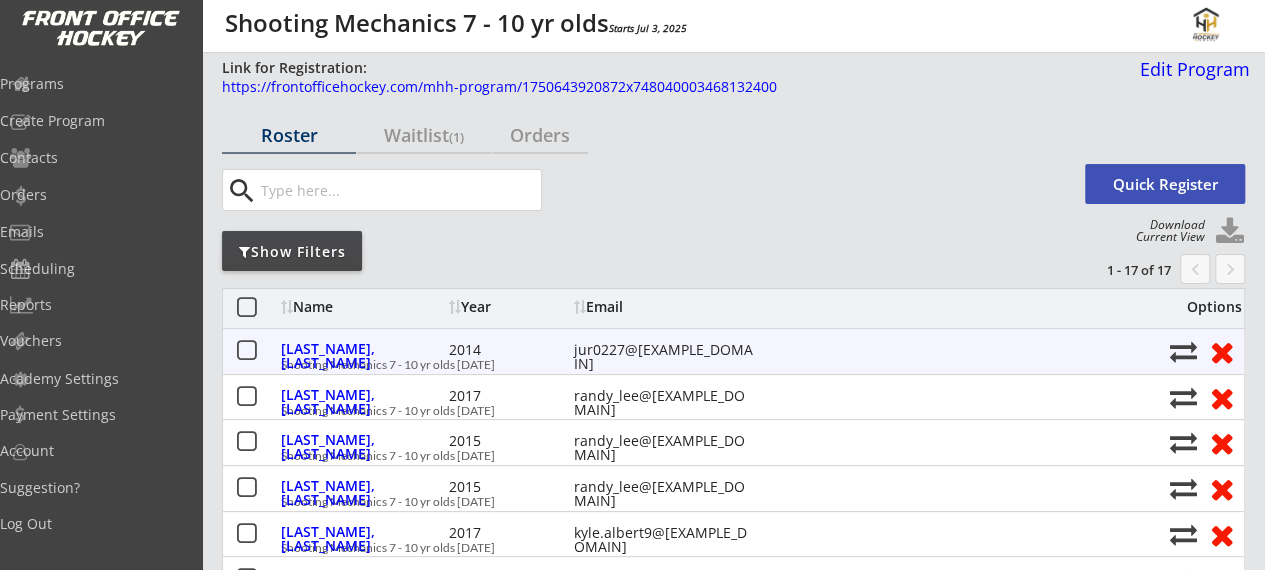 scroll, scrollTop: 0, scrollLeft: 0, axis: both 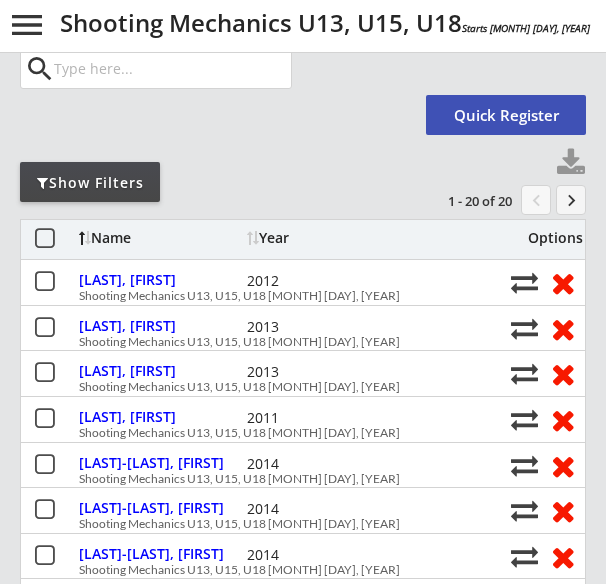 click on "Show Filters" at bounding box center (69, 13) 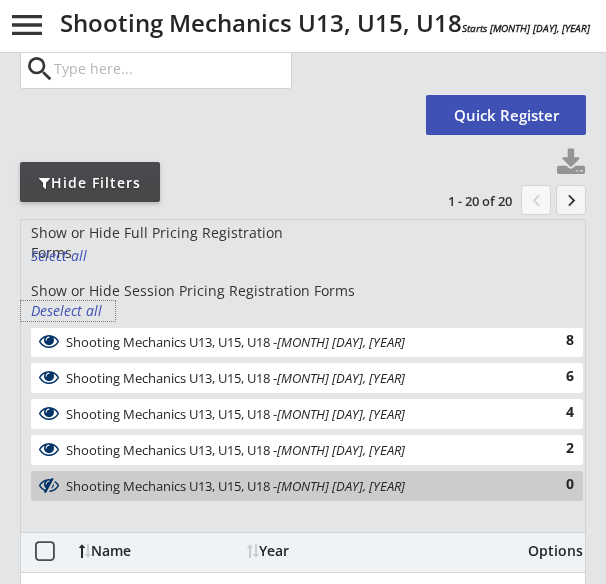 click on "Deselect all" at bounding box center [68, 311] 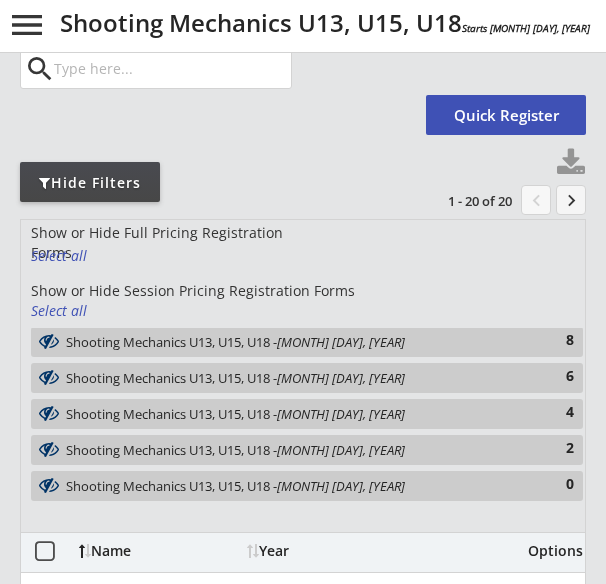 click on "Shooting Mechanics U13, U15, U18 -  Jul 3, 2025" at bounding box center (296, 342) 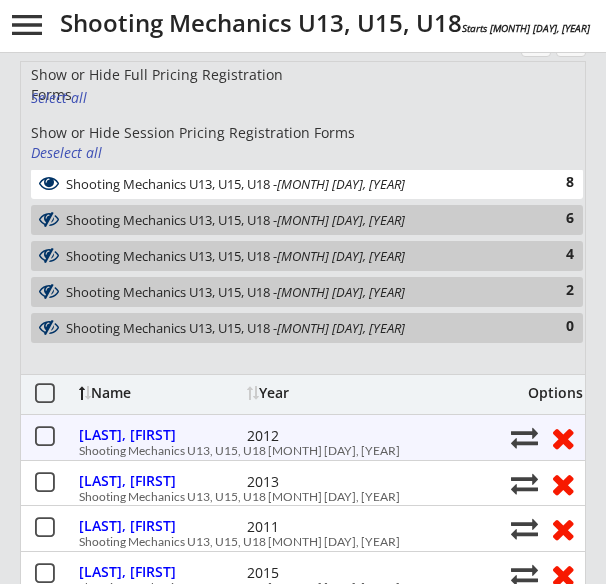 scroll, scrollTop: 319, scrollLeft: 0, axis: vertical 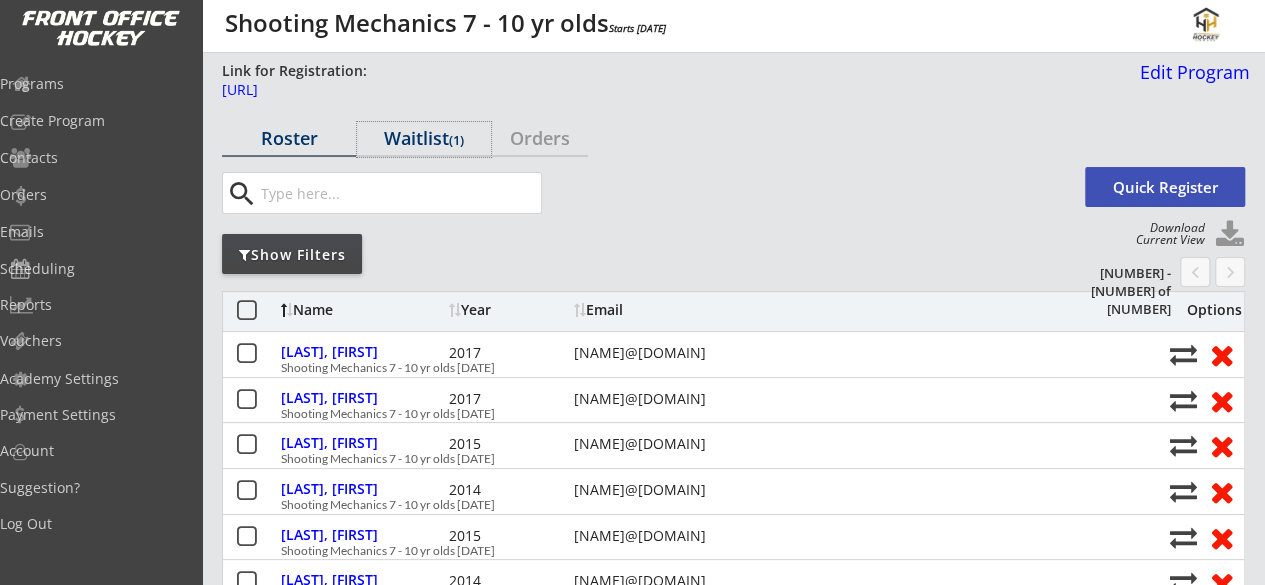 click on "Waitlist   (1)" at bounding box center (424, 138) 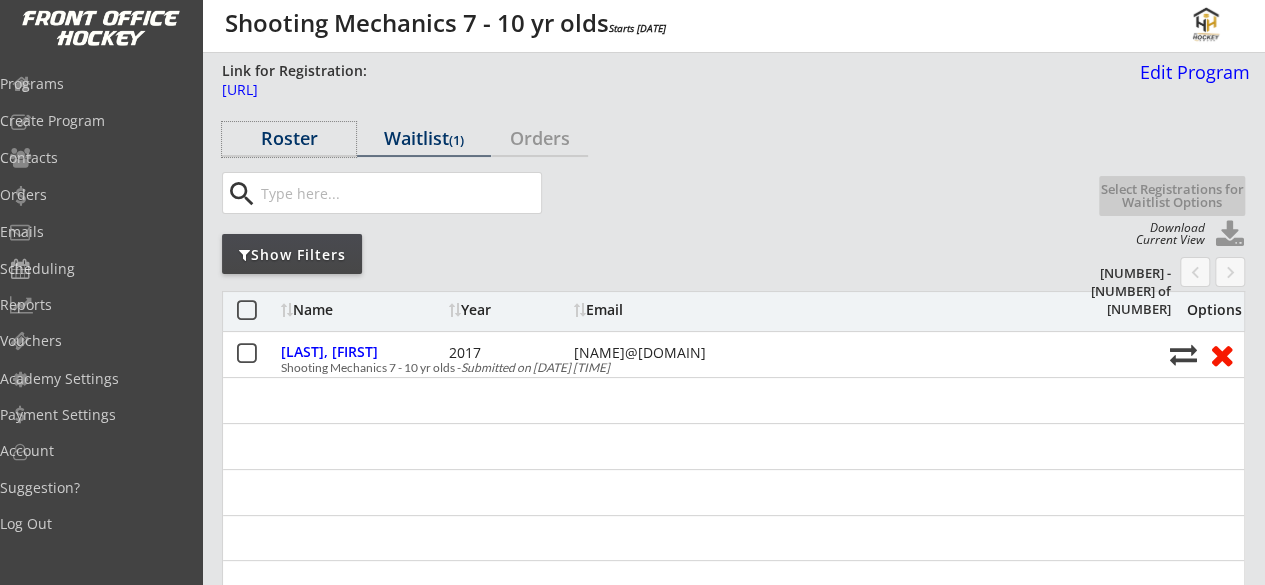 click on "Roster" at bounding box center [289, 138] 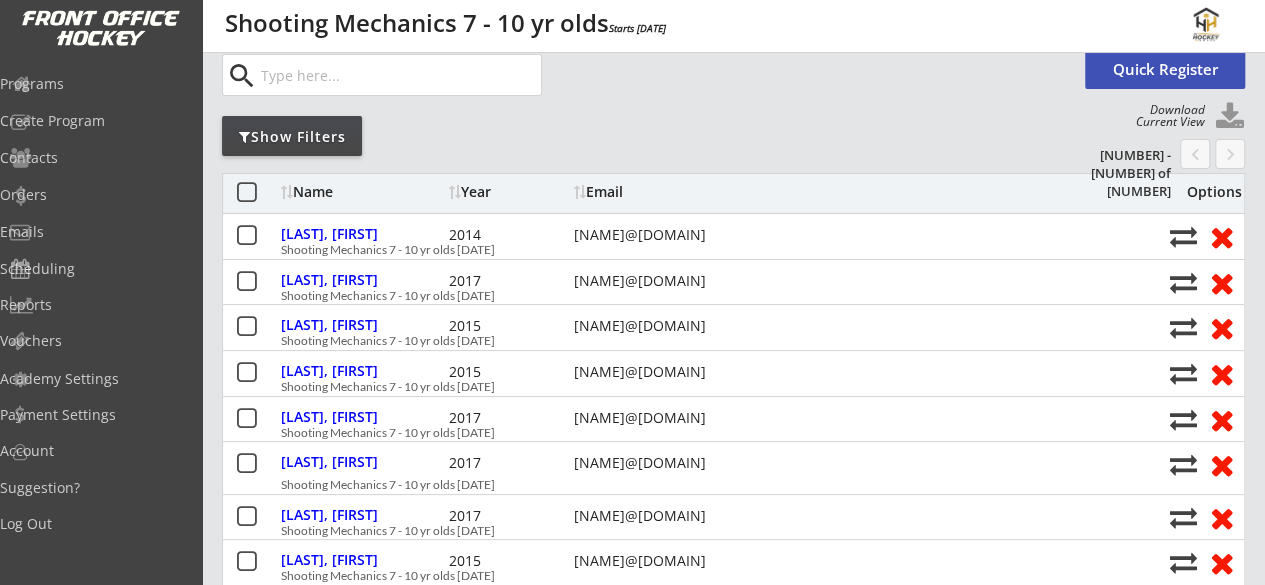 scroll, scrollTop: 0, scrollLeft: 0, axis: both 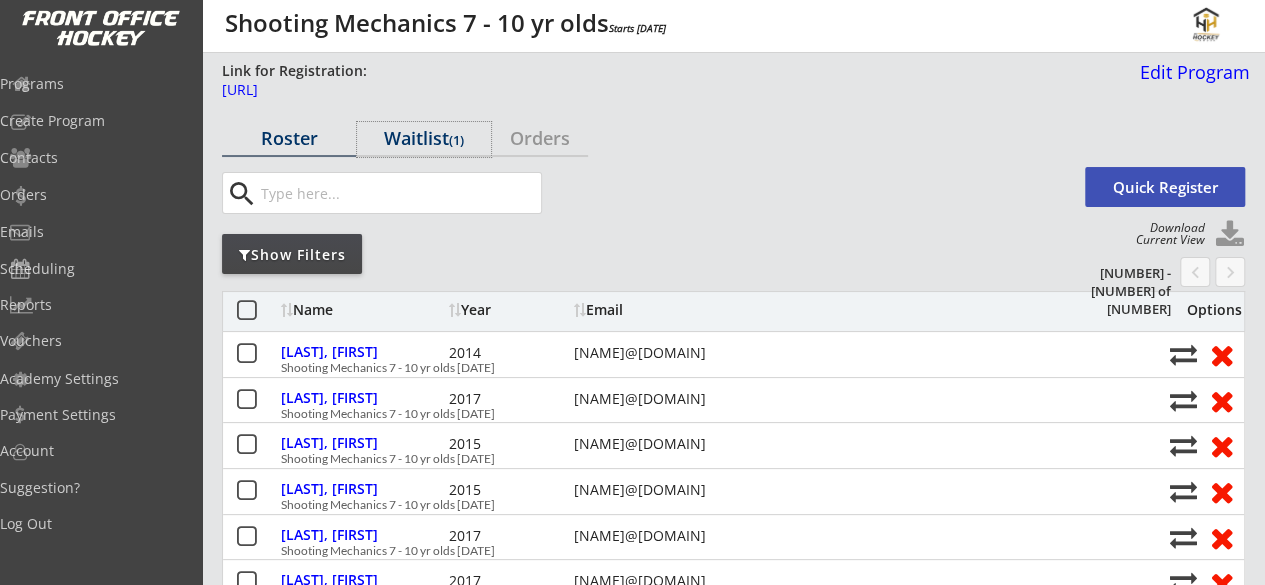 click on "Waitlist   (1)" at bounding box center (424, 138) 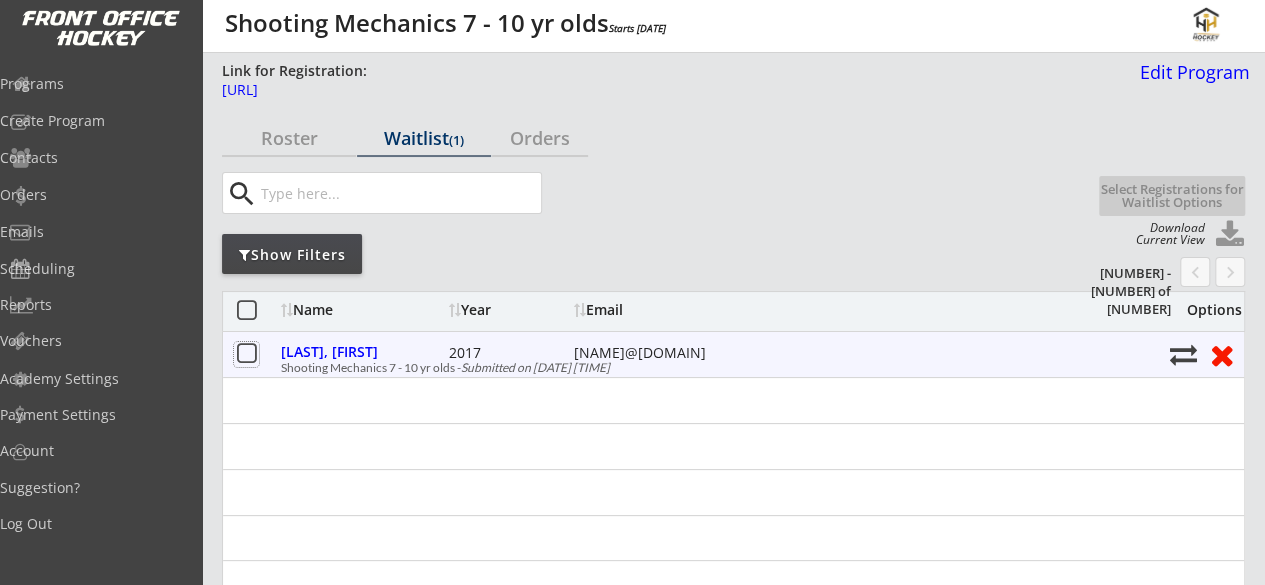 click at bounding box center (246, 354) 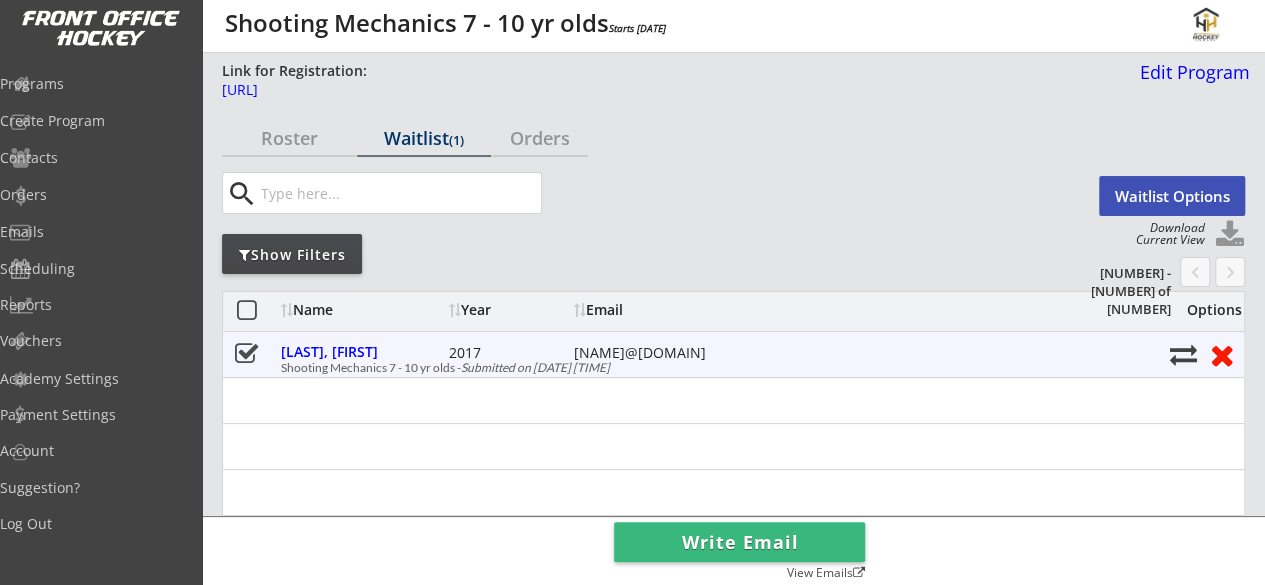 scroll, scrollTop: 115, scrollLeft: 0, axis: vertical 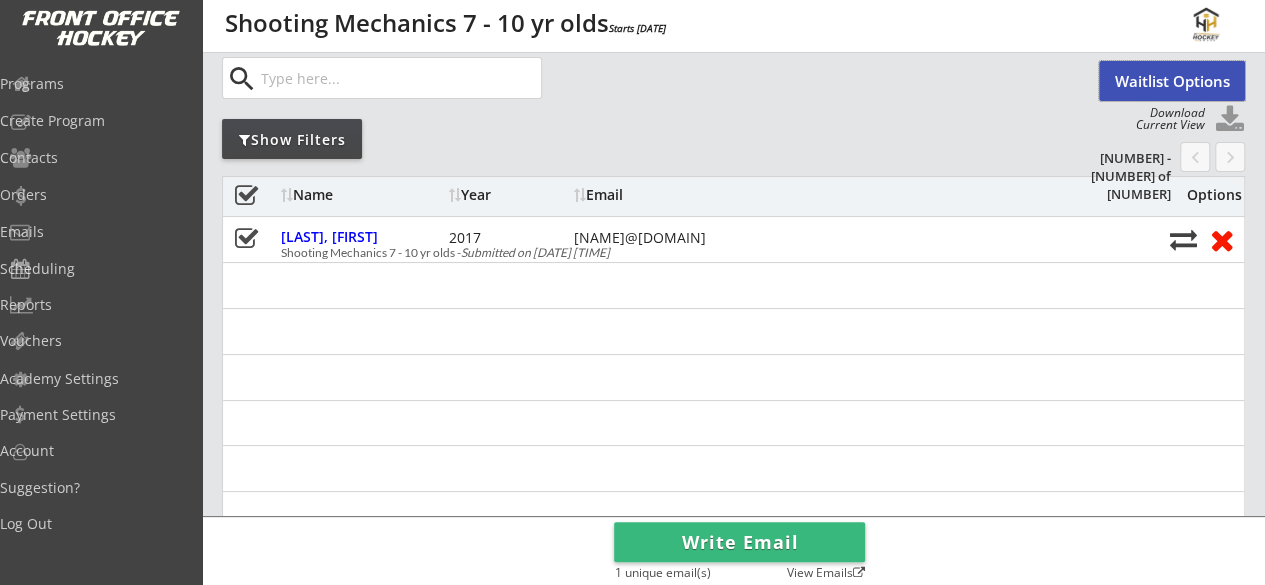 click on "Waitlist Options" at bounding box center [1172, 81] 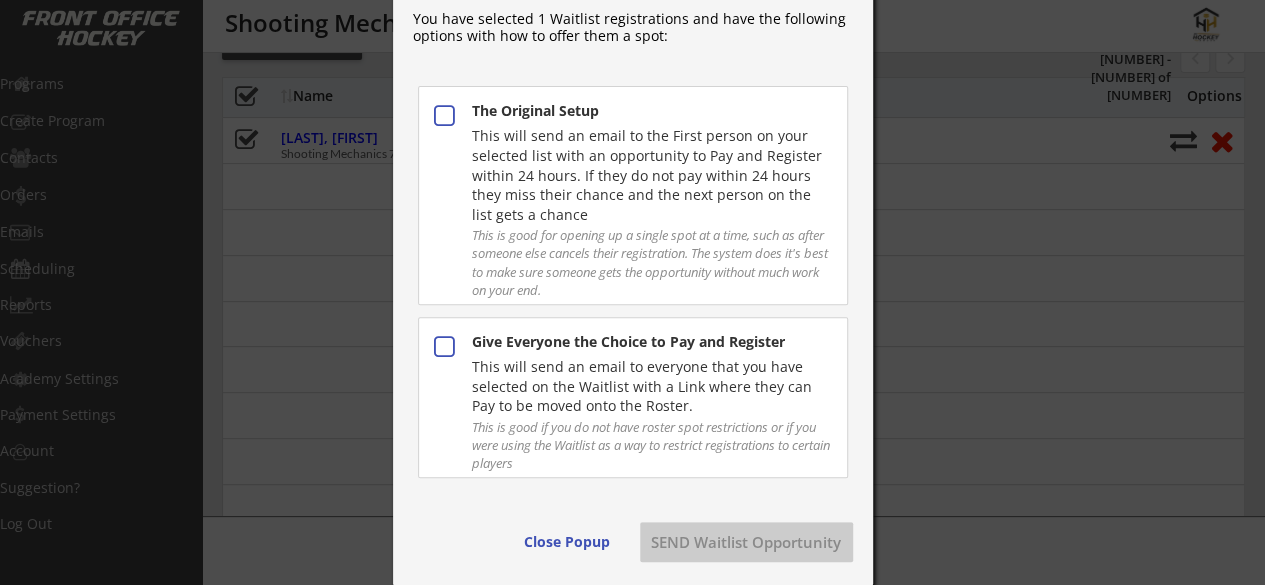 scroll, scrollTop: 215, scrollLeft: 0, axis: vertical 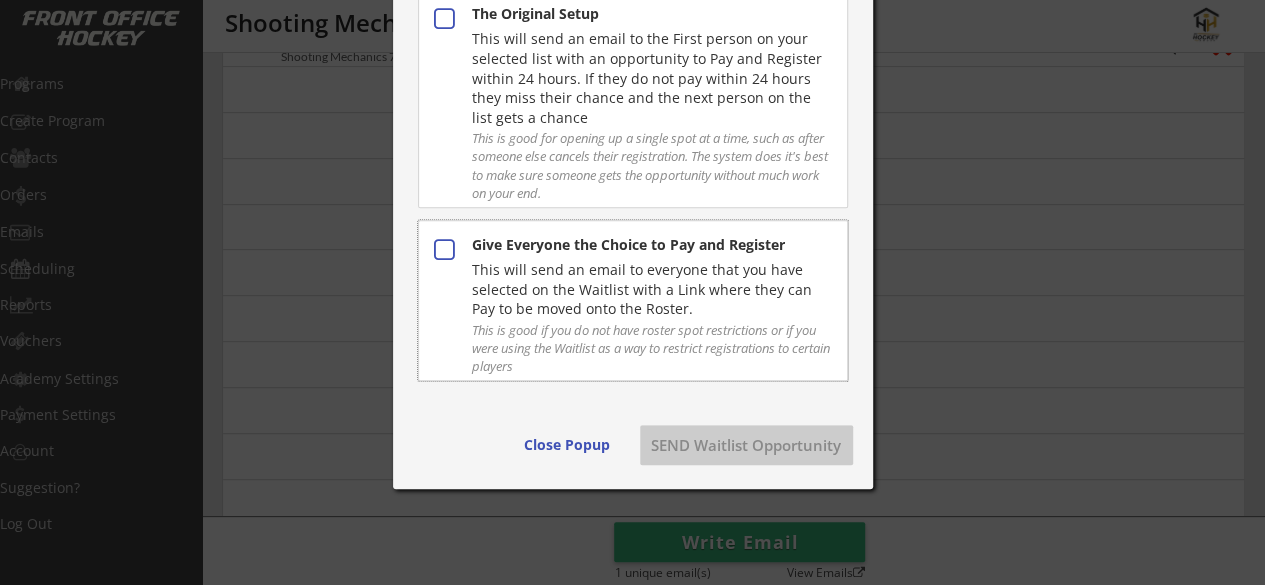 click on "This will send an email to everyone that you have selected on the Waitlist with a Link where they can Pay to be moved onto the Roster." at bounding box center (651, 245) 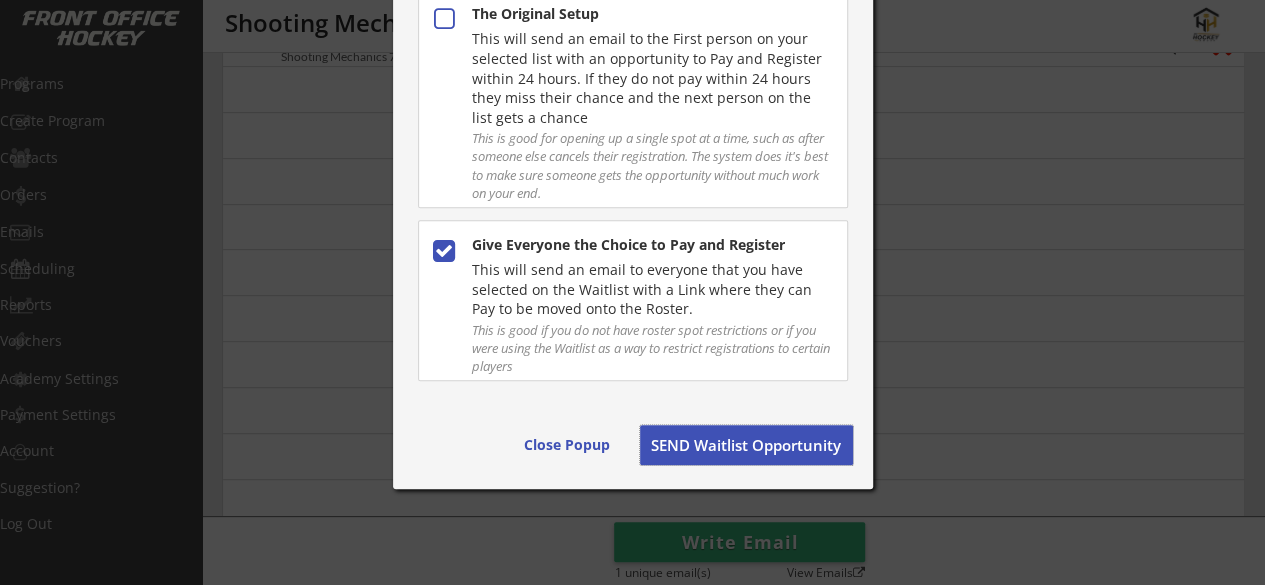 click on "SEND Waitlist Opportunity" at bounding box center (746, 445) 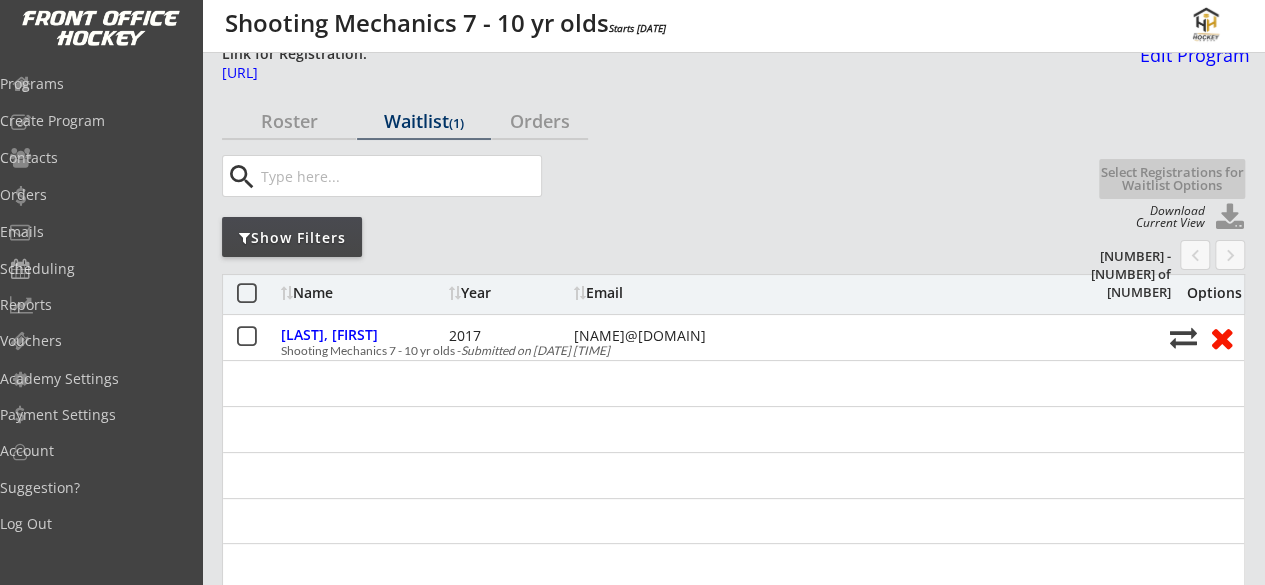 scroll, scrollTop: 0, scrollLeft: 0, axis: both 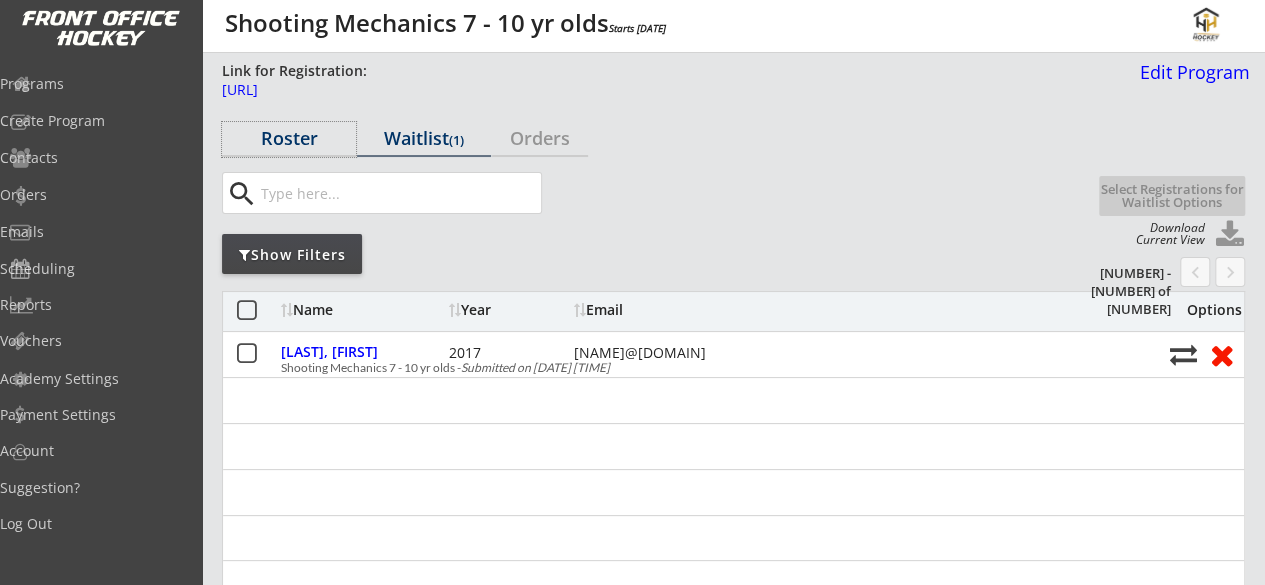 click on "Roster" at bounding box center (289, 138) 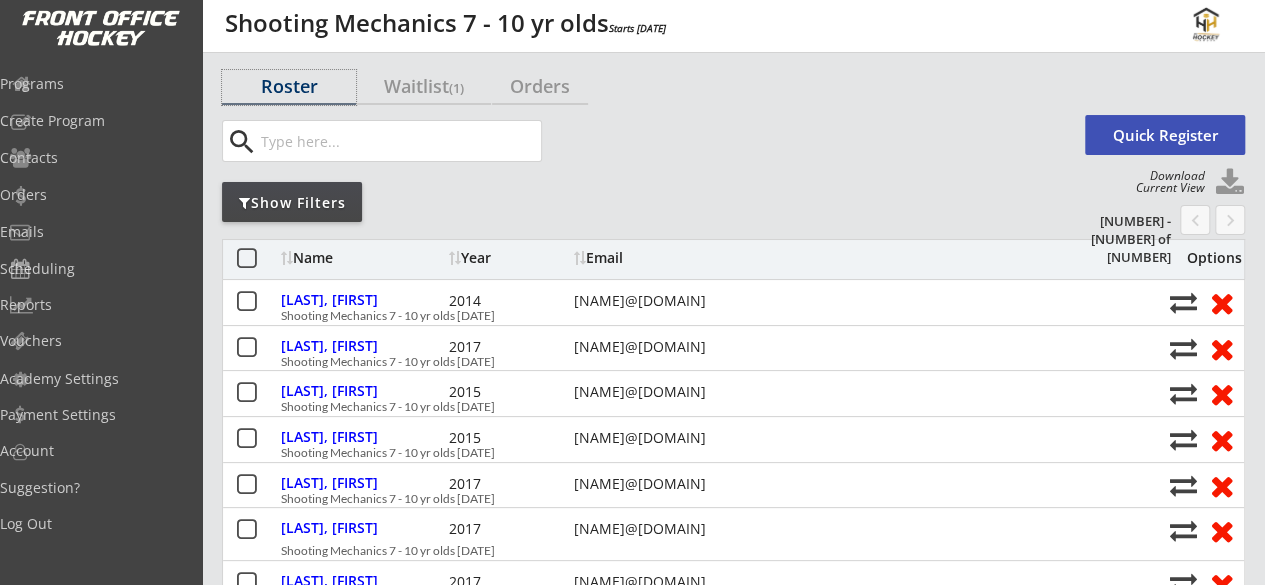 scroll, scrollTop: 53, scrollLeft: 0, axis: vertical 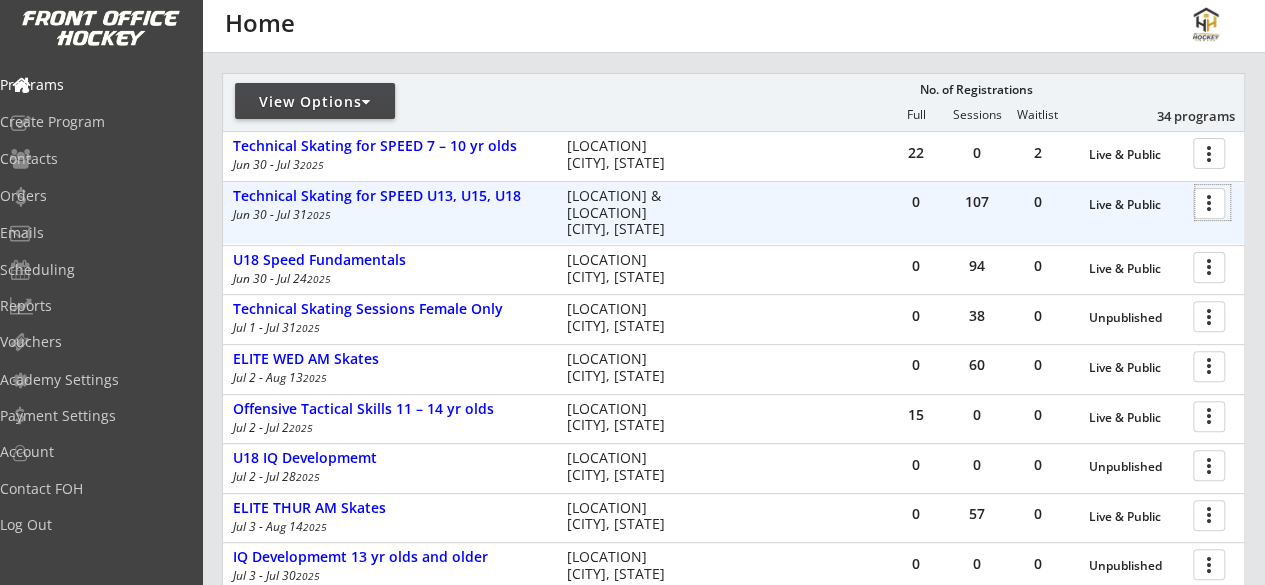 click at bounding box center (1212, 202) 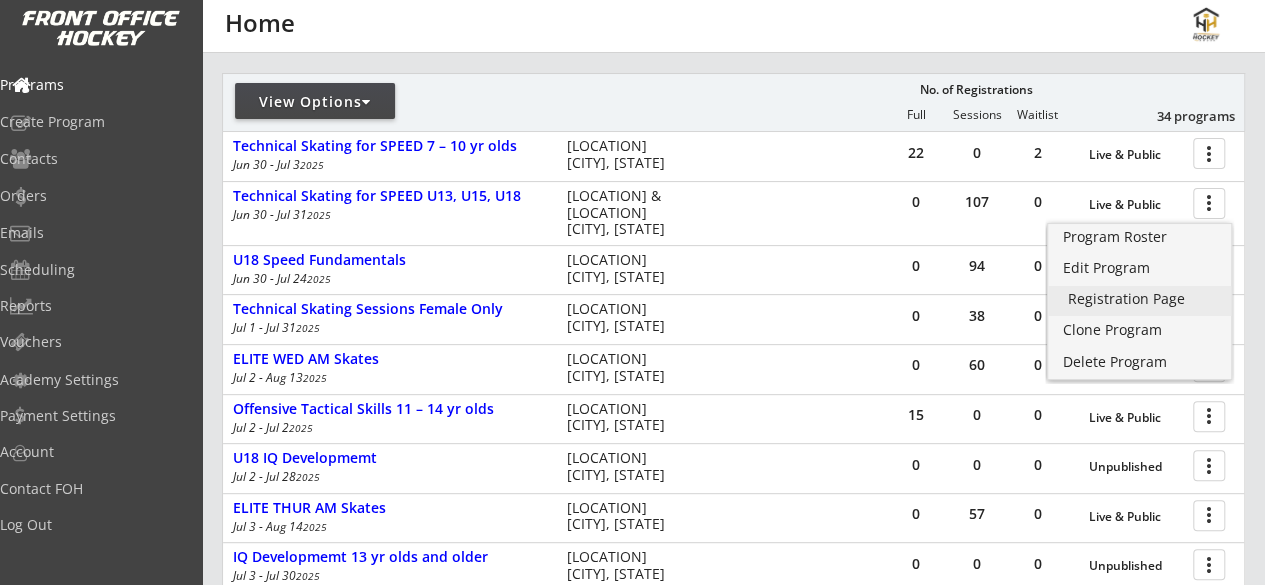click on "Registration Page" at bounding box center (1140, 299) 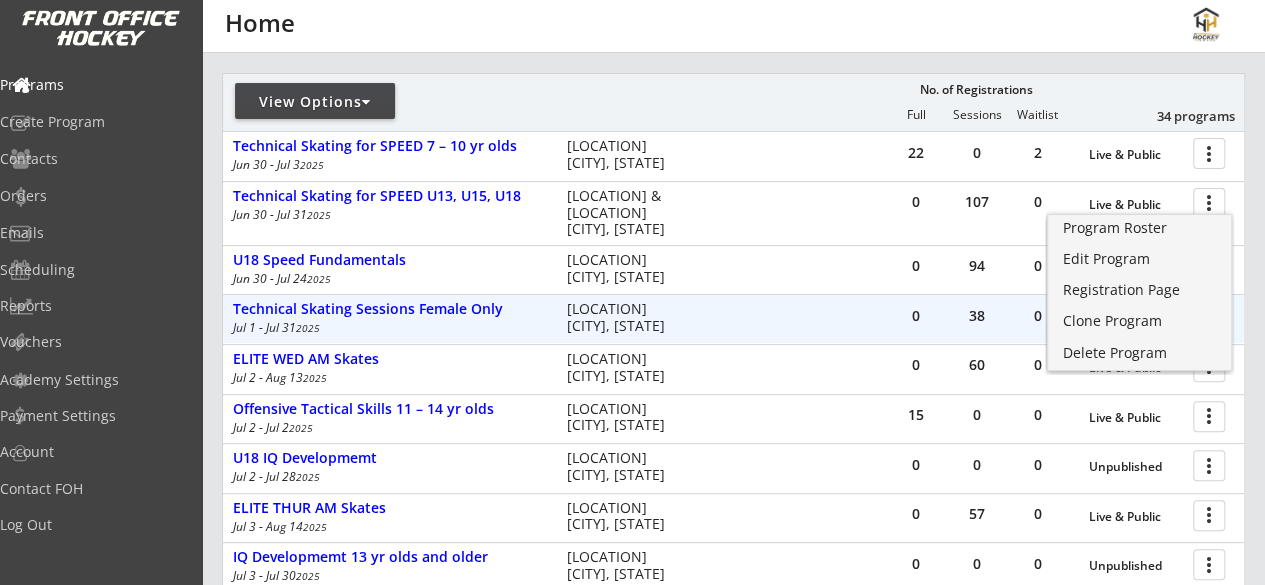 scroll, scrollTop: 220, scrollLeft: 0, axis: vertical 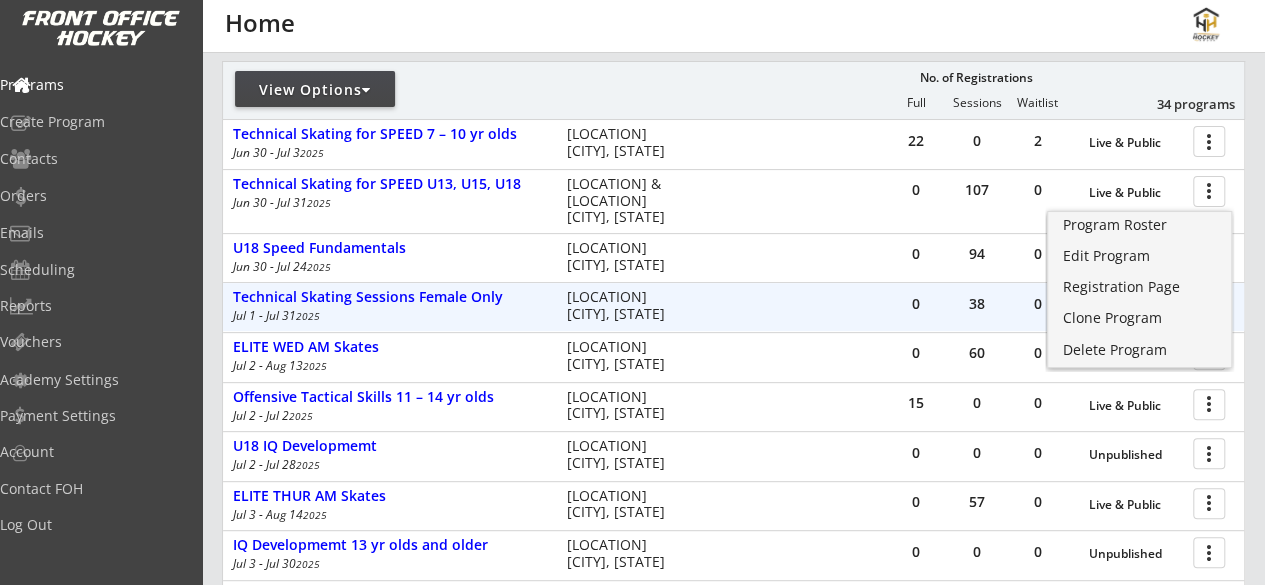 click on "0 38 0 Unpublished more_vert Technical Skating Sessions Female Only  Jul 1 - Jul 31    2025 Winsport
Calgary, AB" at bounding box center [733, 307] 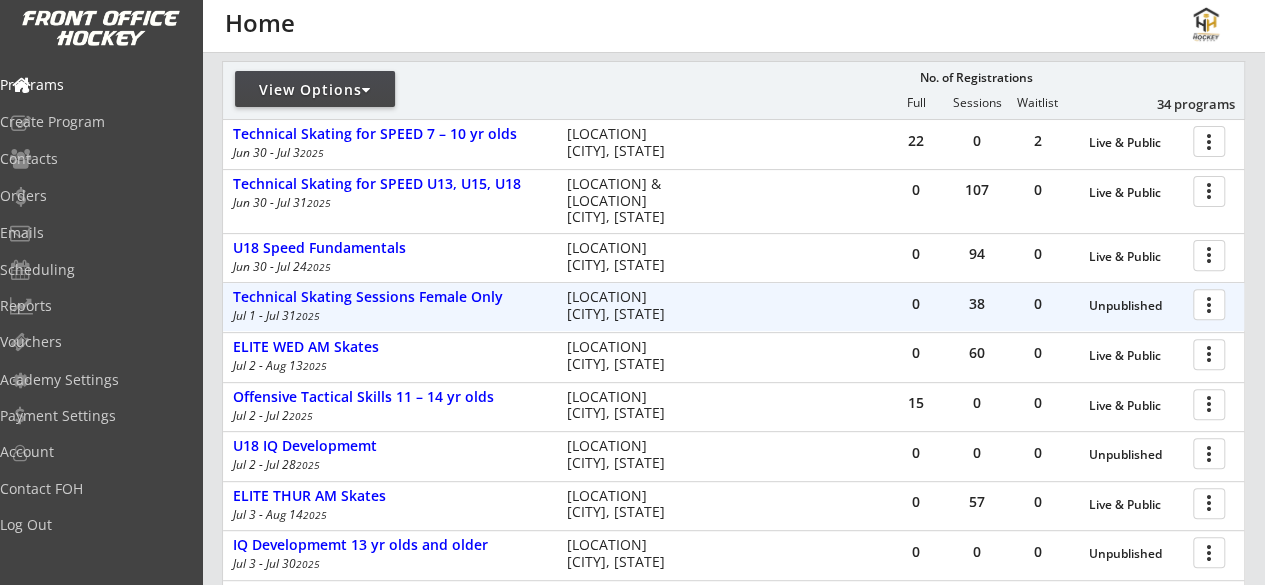 click at bounding box center [1212, 303] 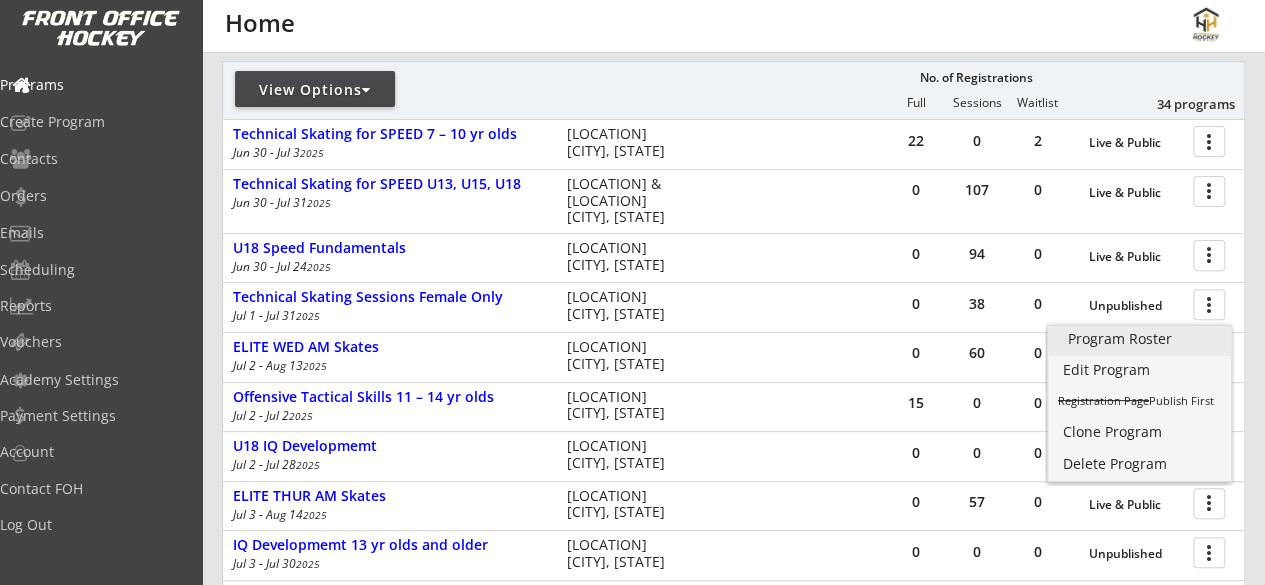 click on "Program Roster" at bounding box center [1140, 339] 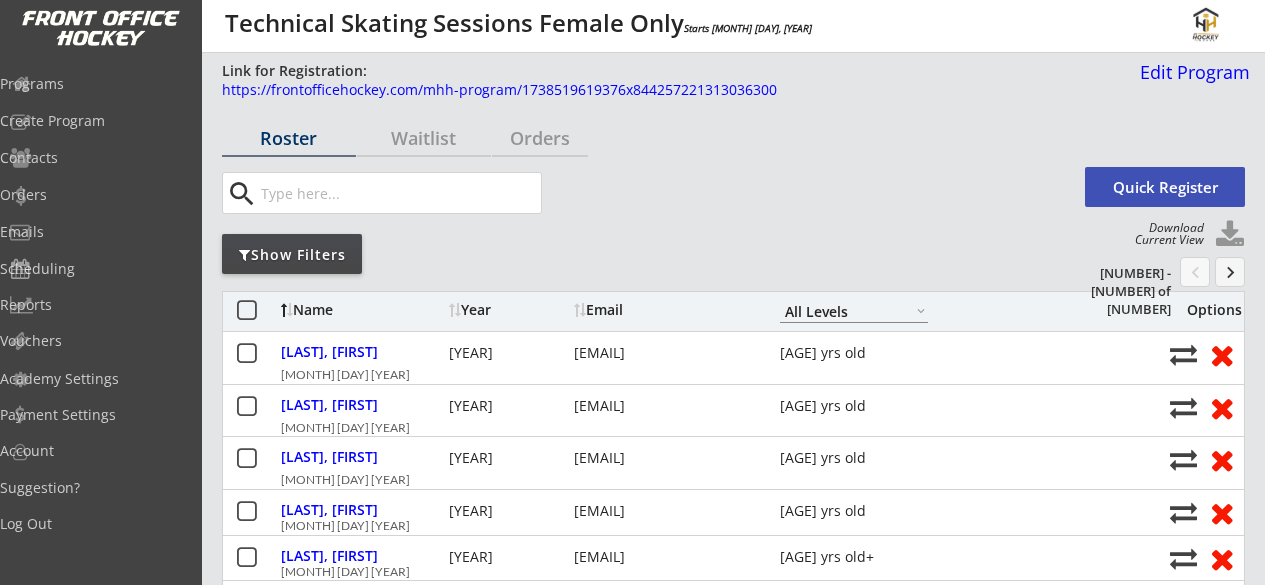 scroll, scrollTop: 0, scrollLeft: 0, axis: both 